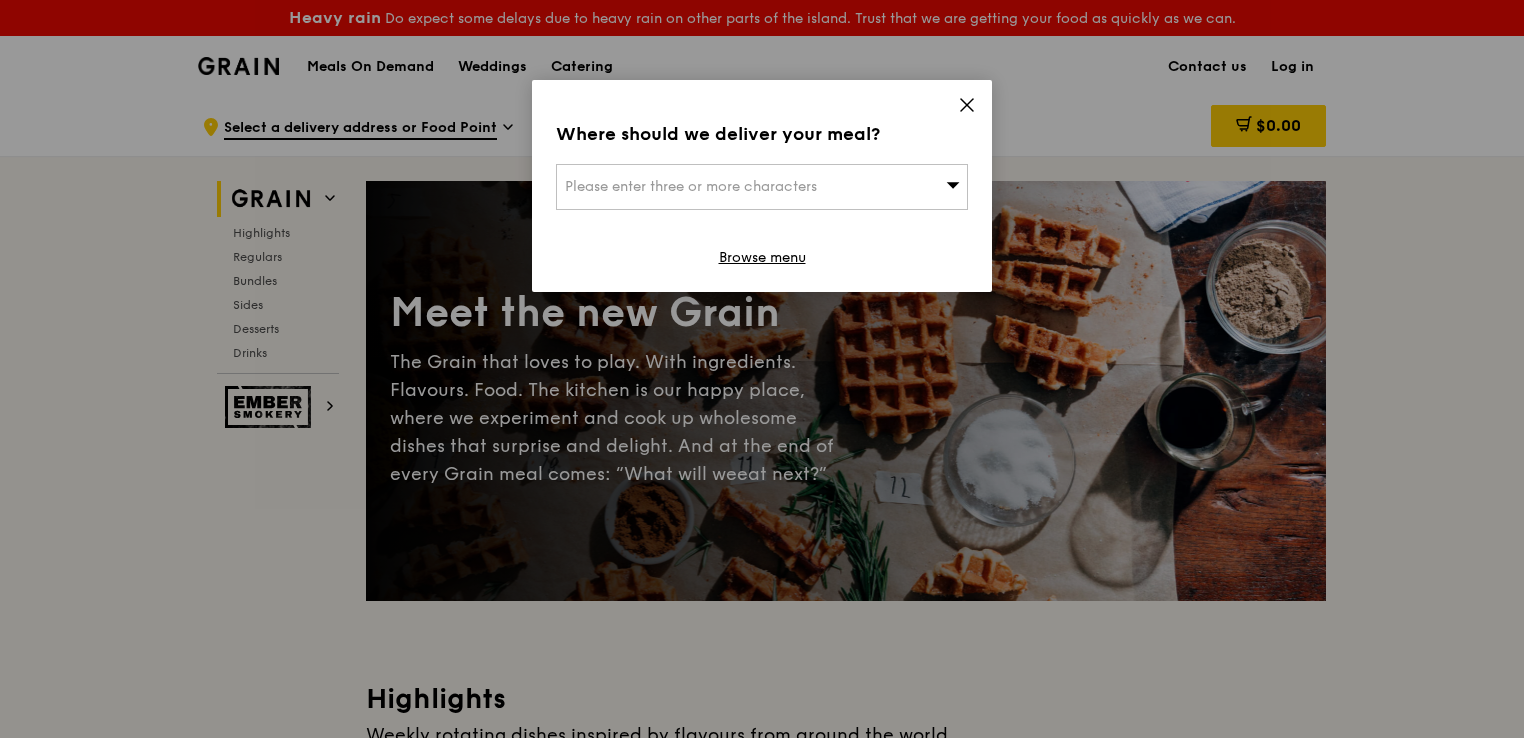 scroll, scrollTop: 0, scrollLeft: 0, axis: both 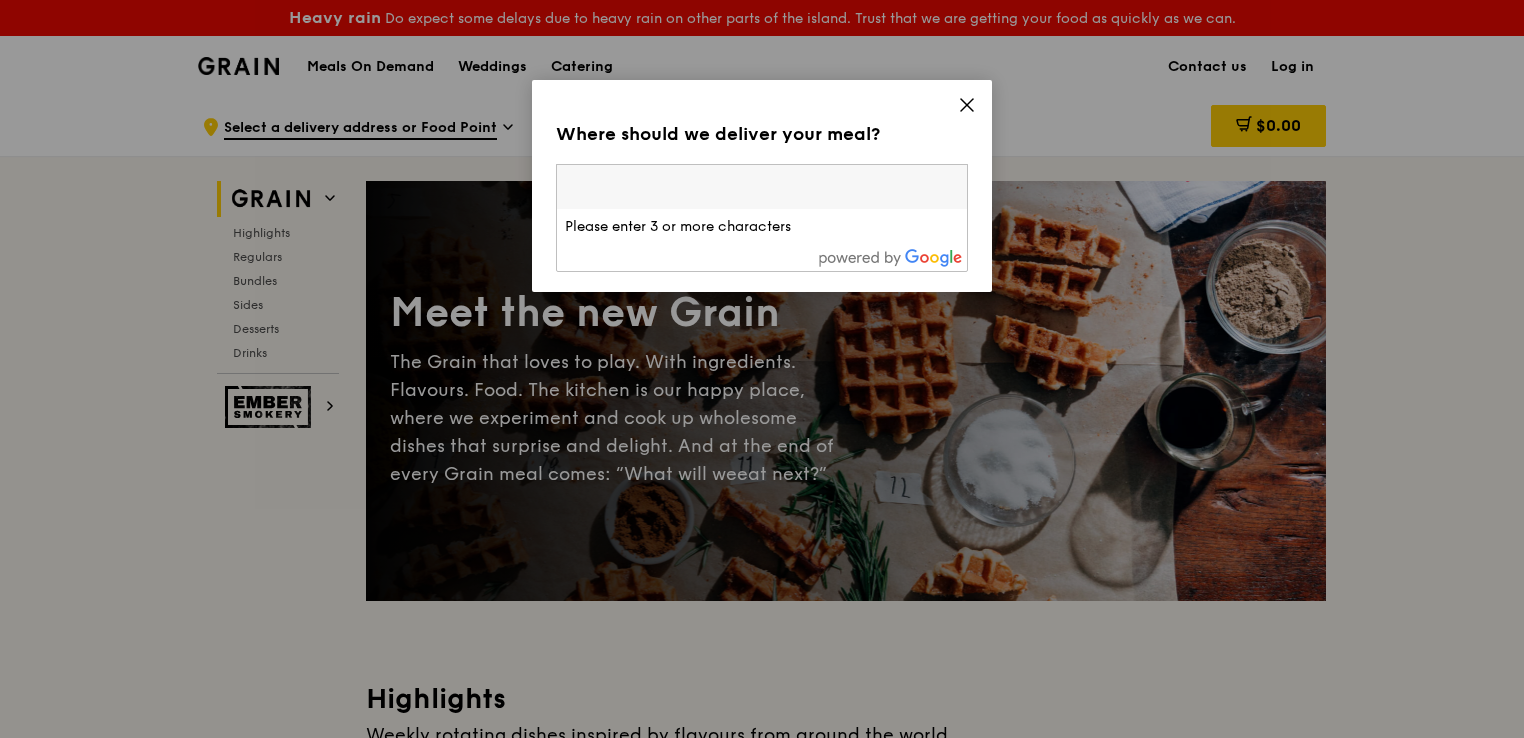 click at bounding box center (762, 187) 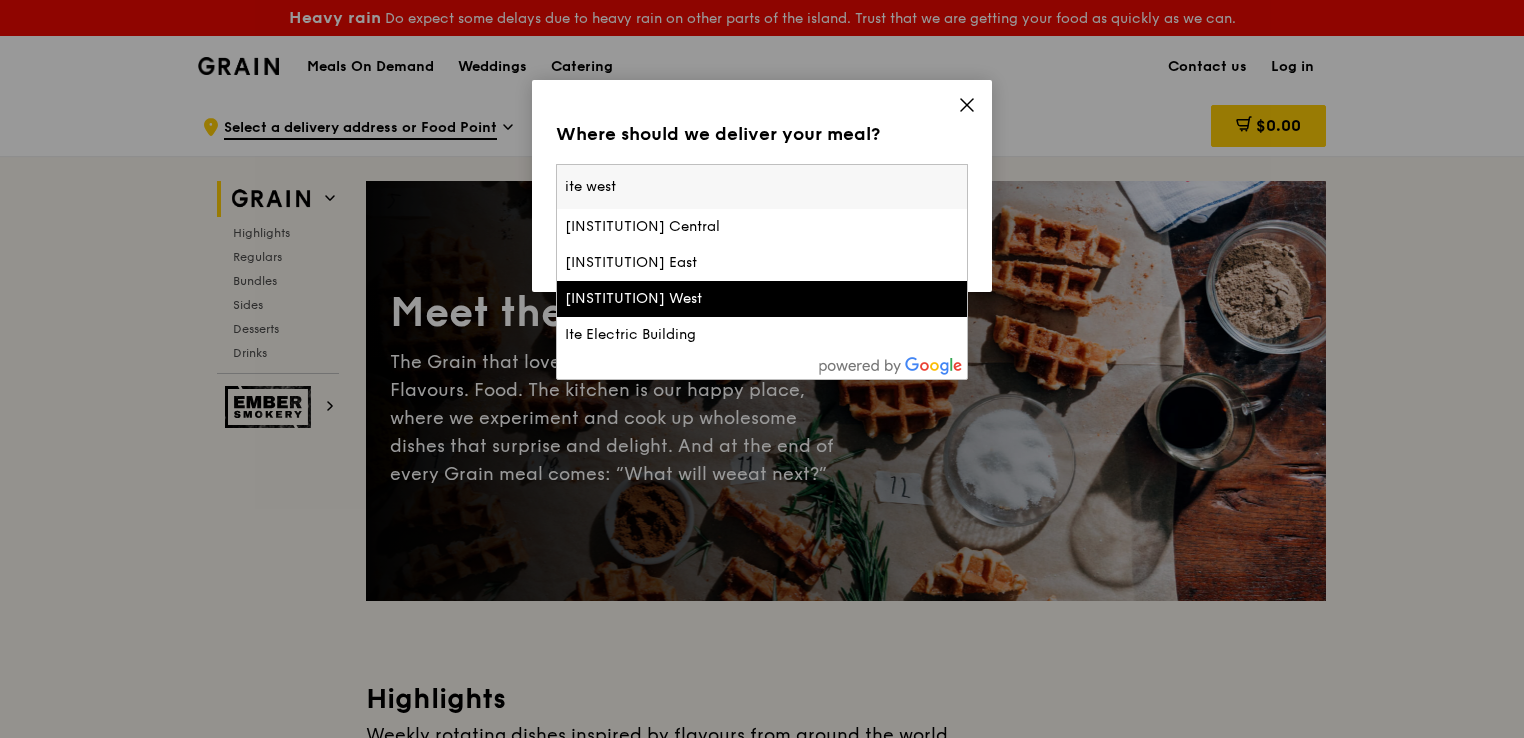 type on "ite west" 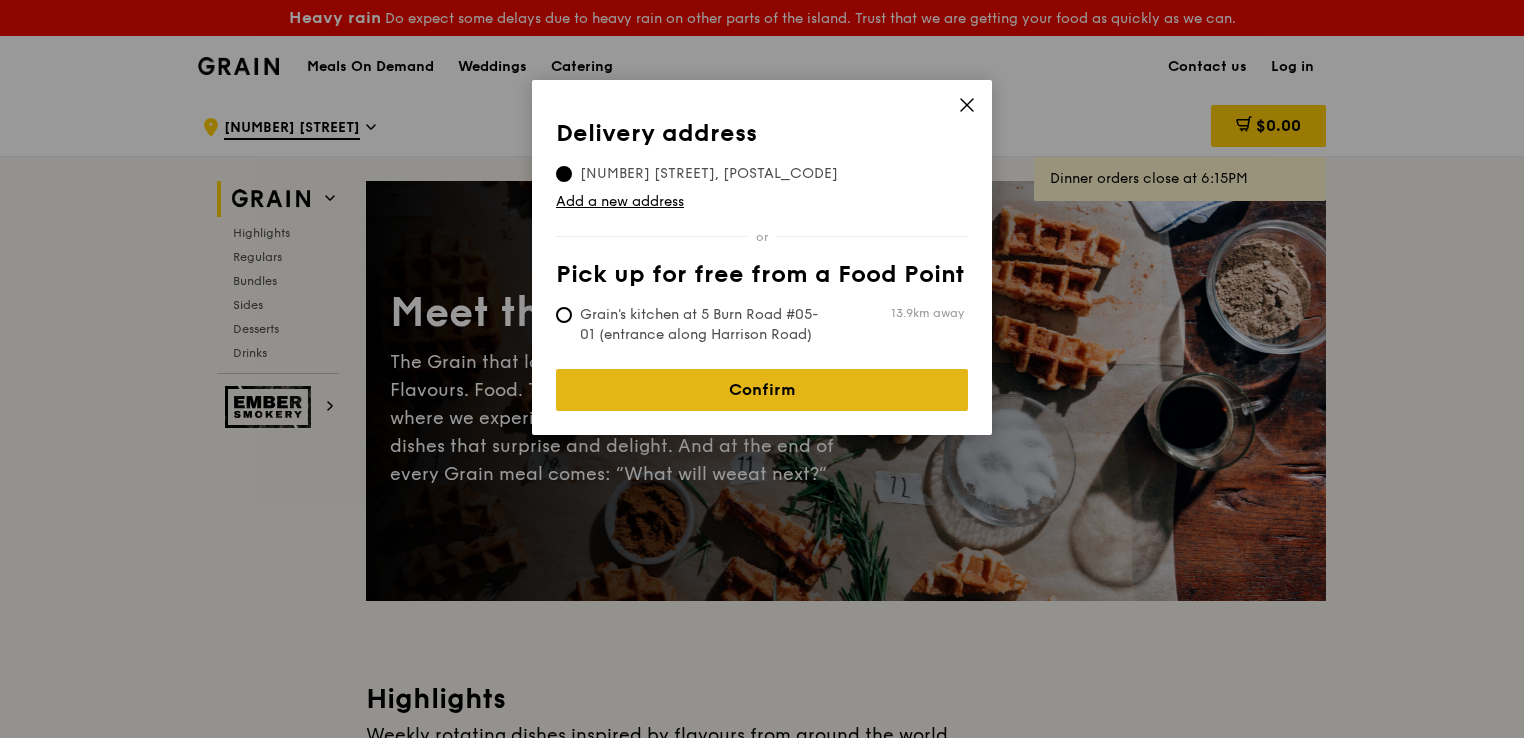 click on "Confirm" at bounding box center [762, 390] 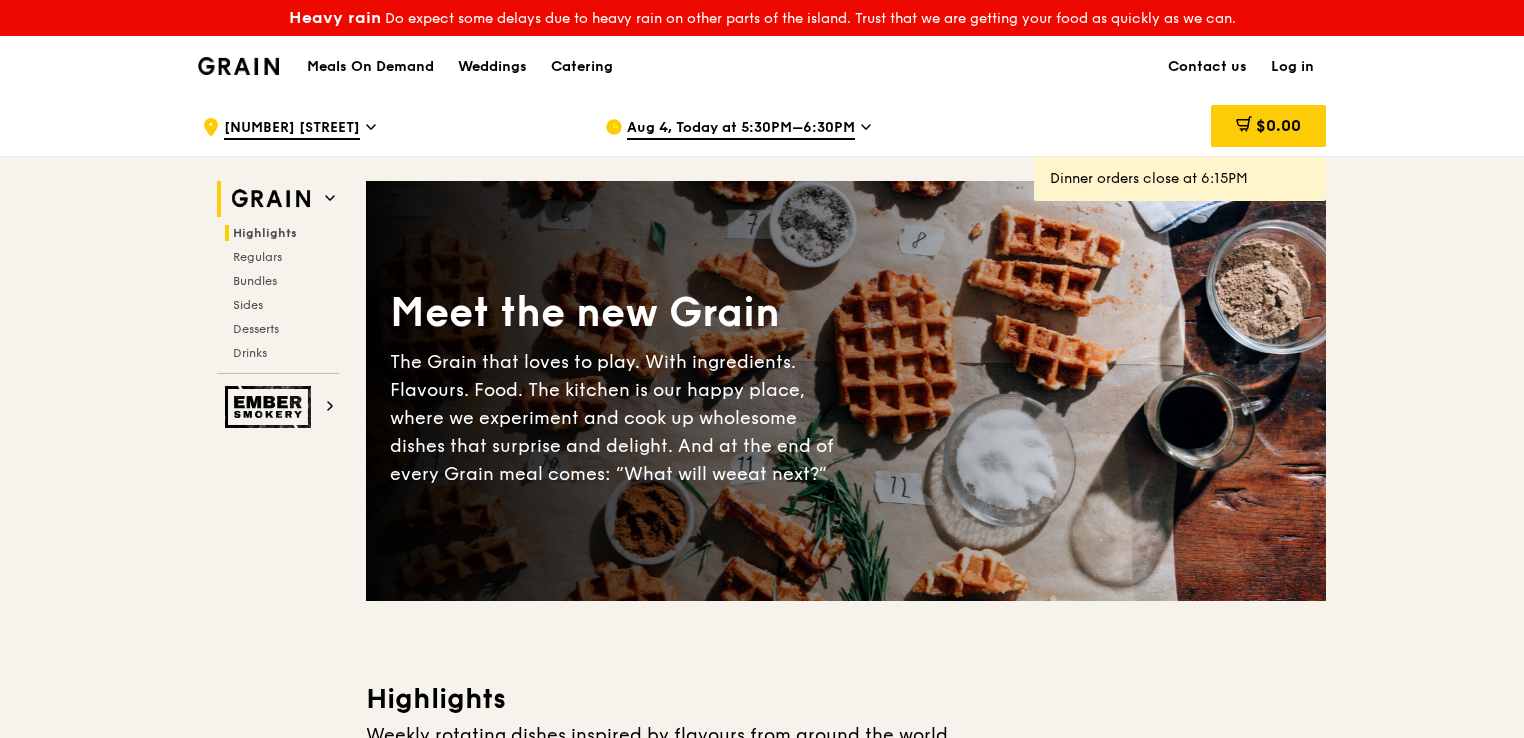 click on "Highlights" at bounding box center (265, 233) 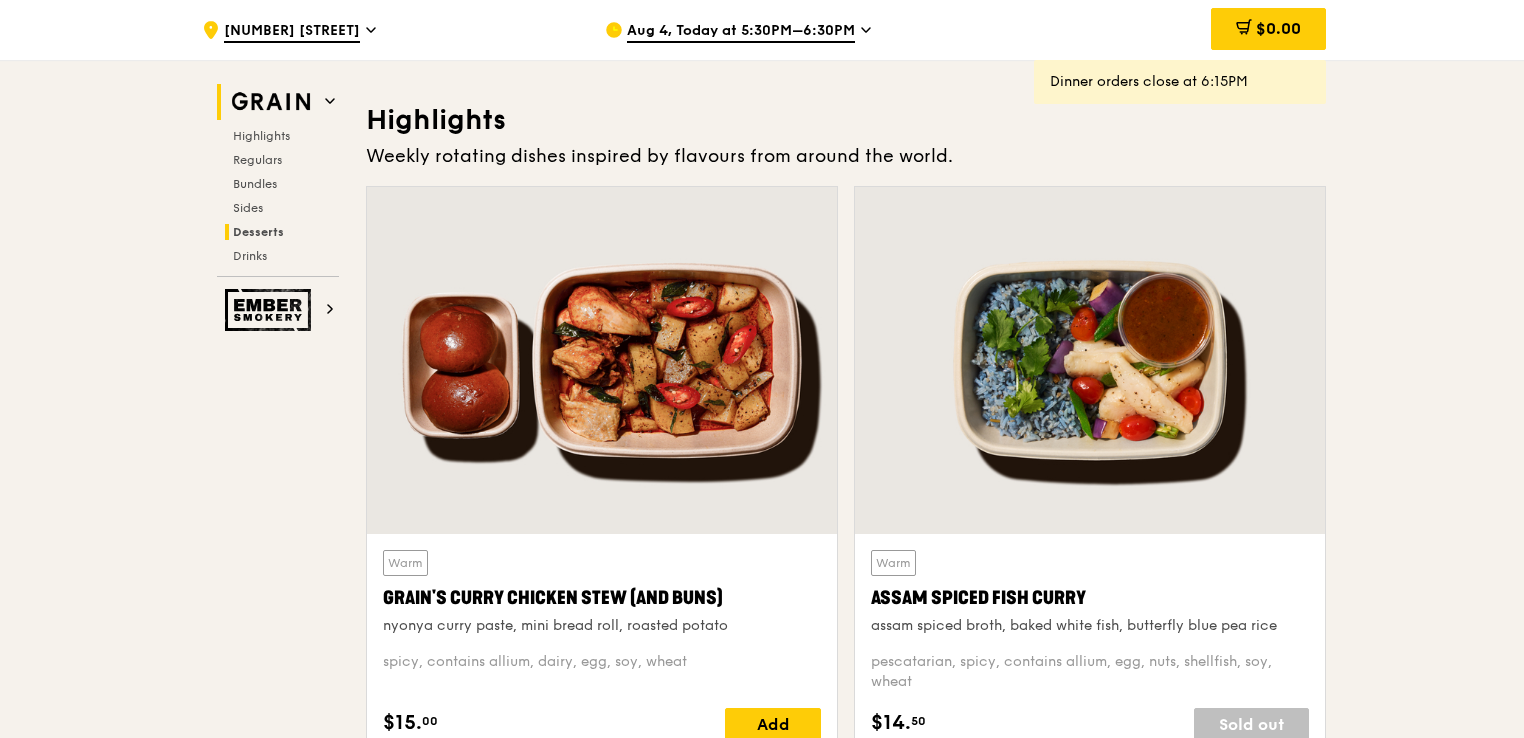 scroll, scrollTop: 600, scrollLeft: 0, axis: vertical 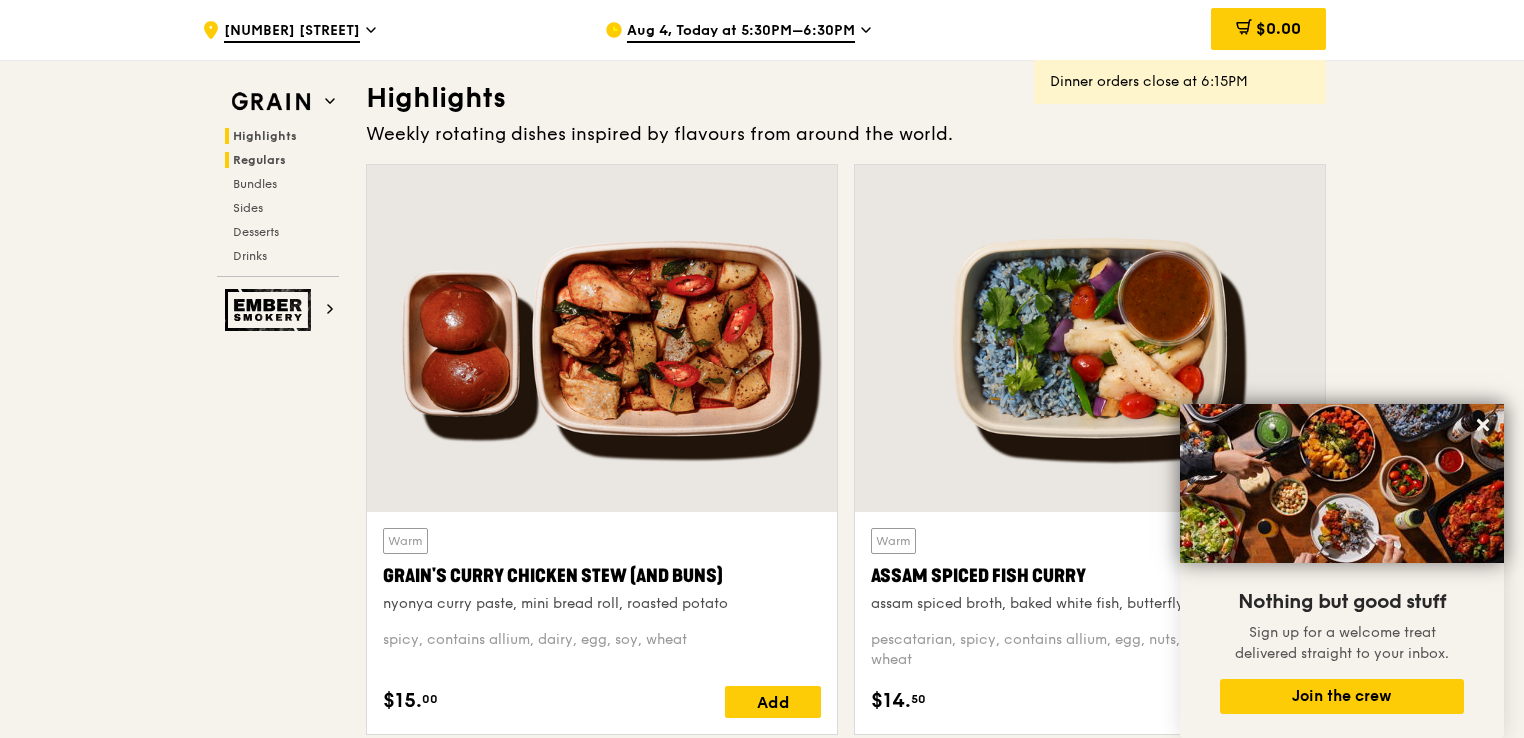 click on "Regulars" at bounding box center [259, 160] 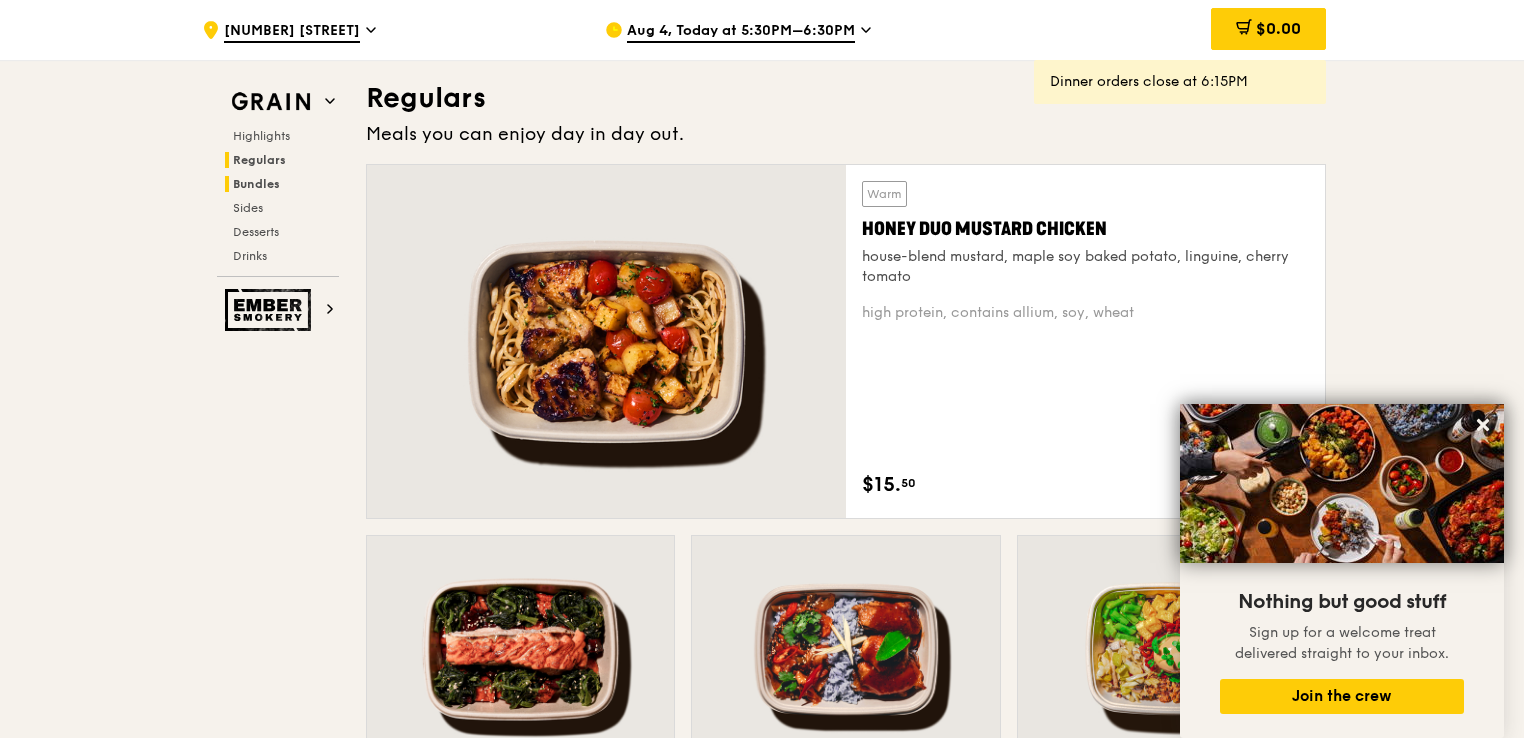 drag, startPoint x: 275, startPoint y: 154, endPoint x: 266, endPoint y: 183, distance: 30.364452 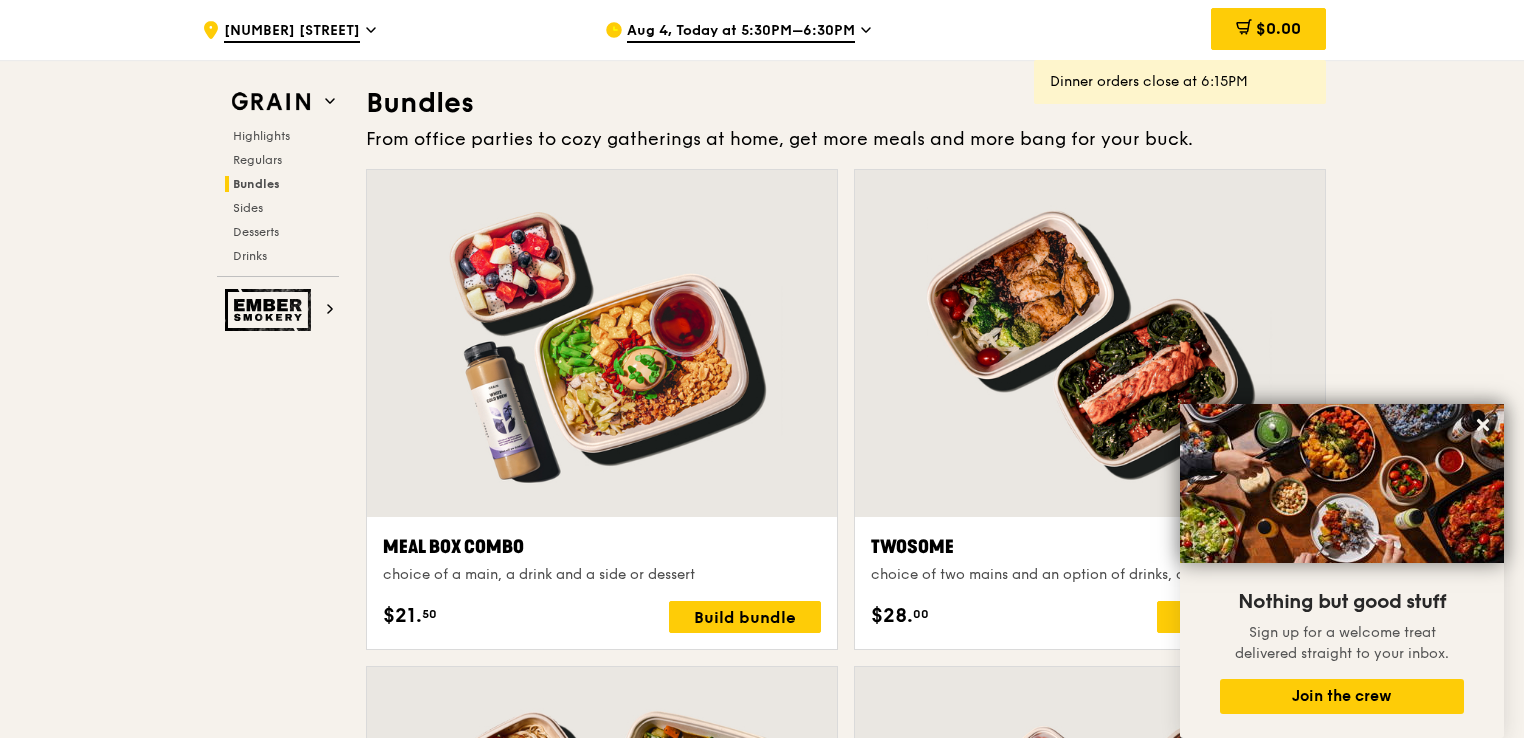 scroll, scrollTop: 2915, scrollLeft: 0, axis: vertical 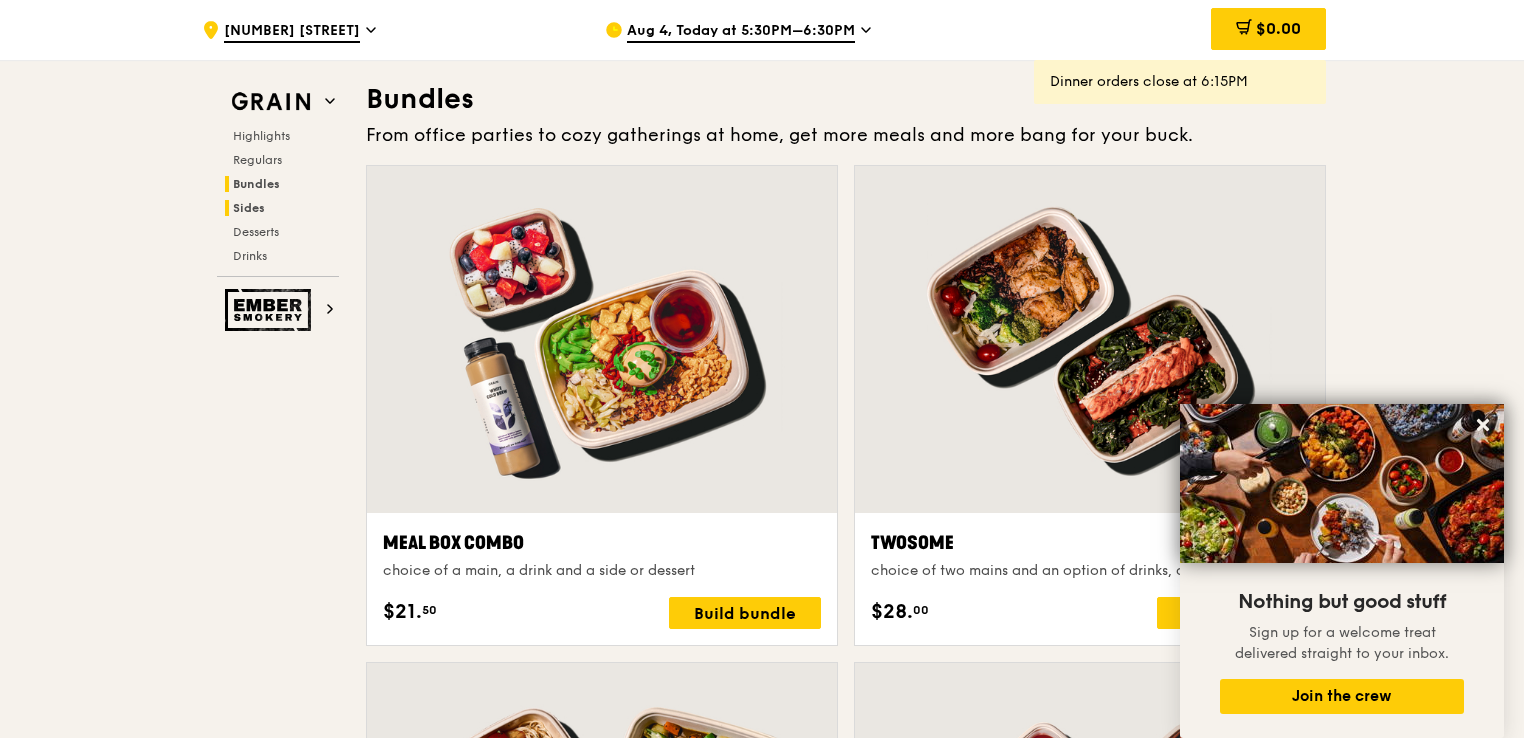 drag, startPoint x: 266, startPoint y: 183, endPoint x: 246, endPoint y: 204, distance: 29 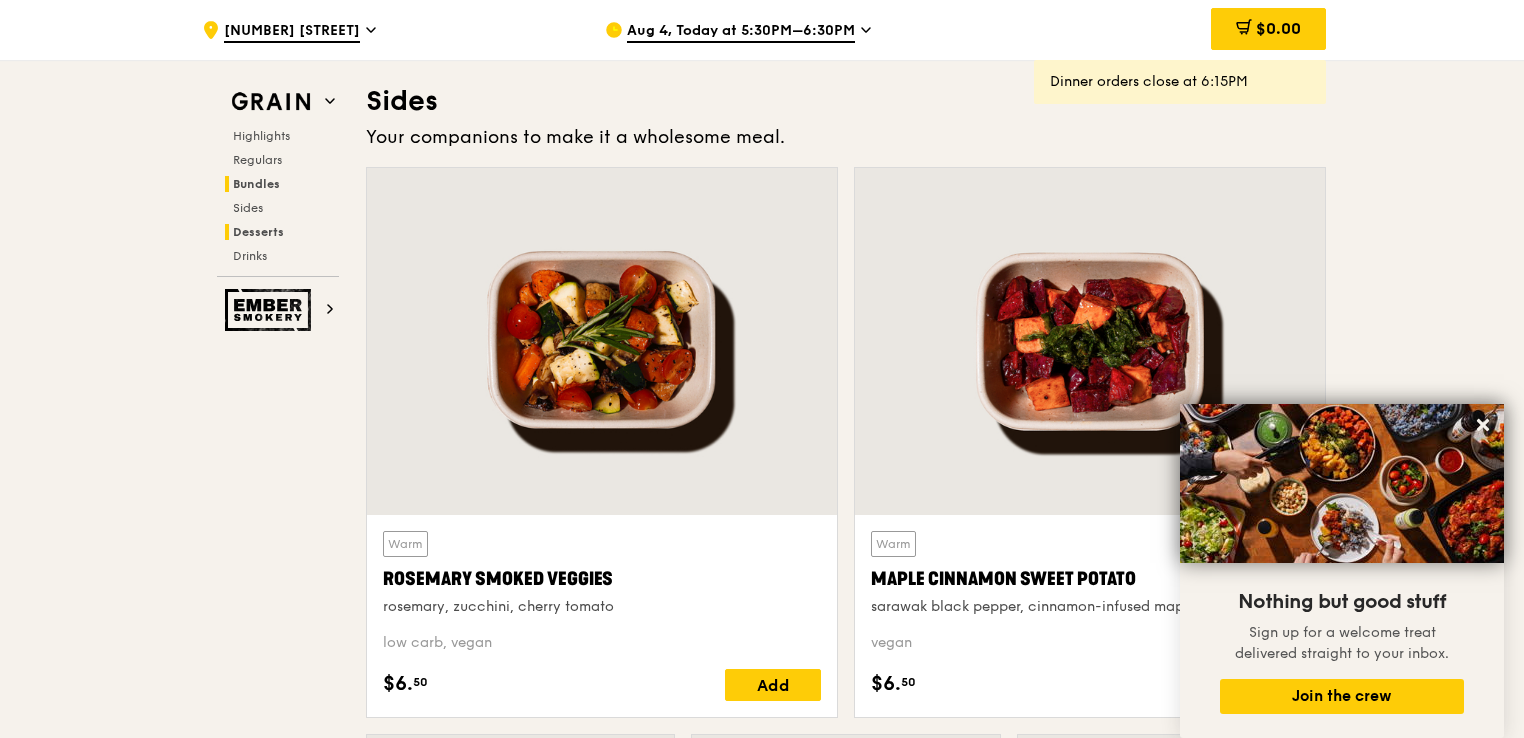 click on "Desserts" at bounding box center (258, 232) 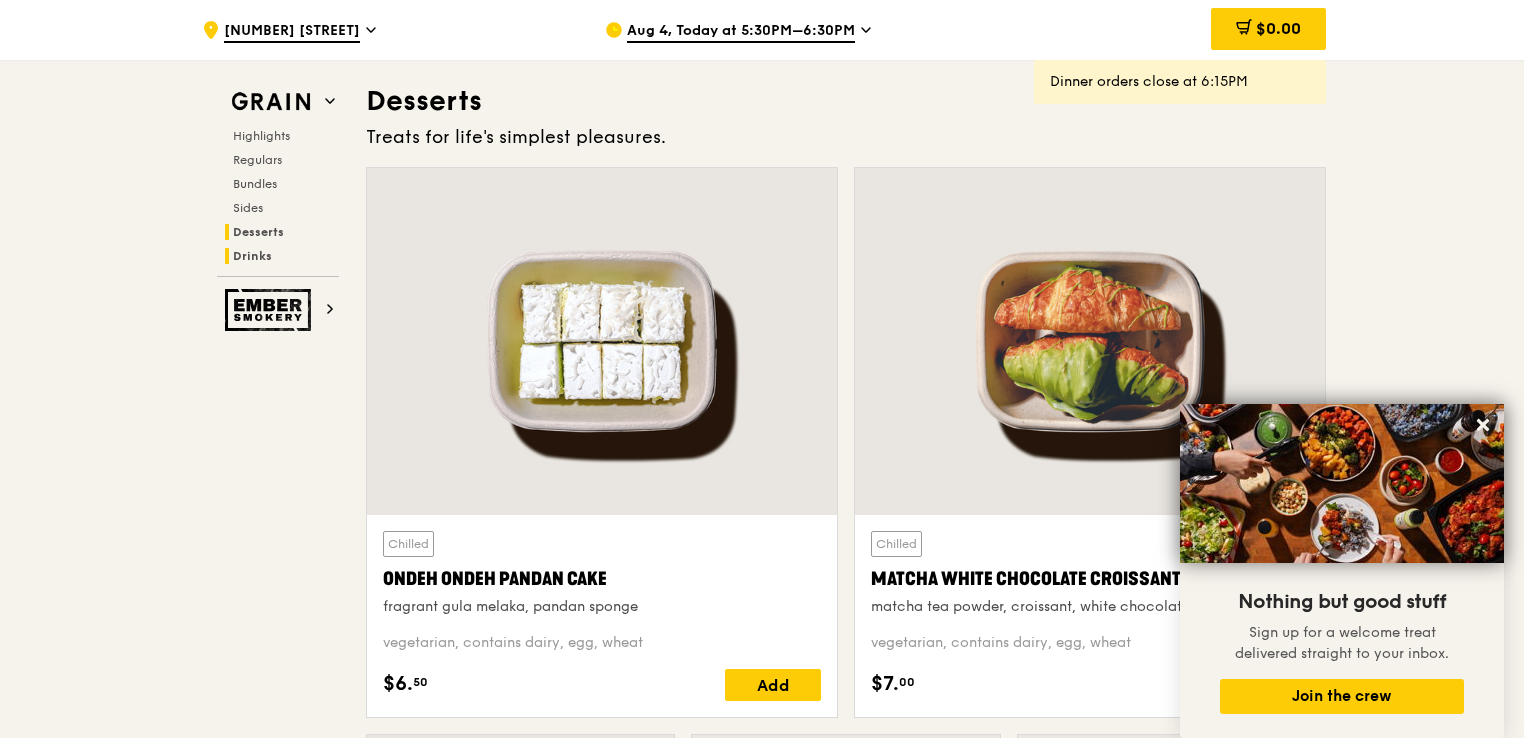 click on "Drinks" at bounding box center (252, 256) 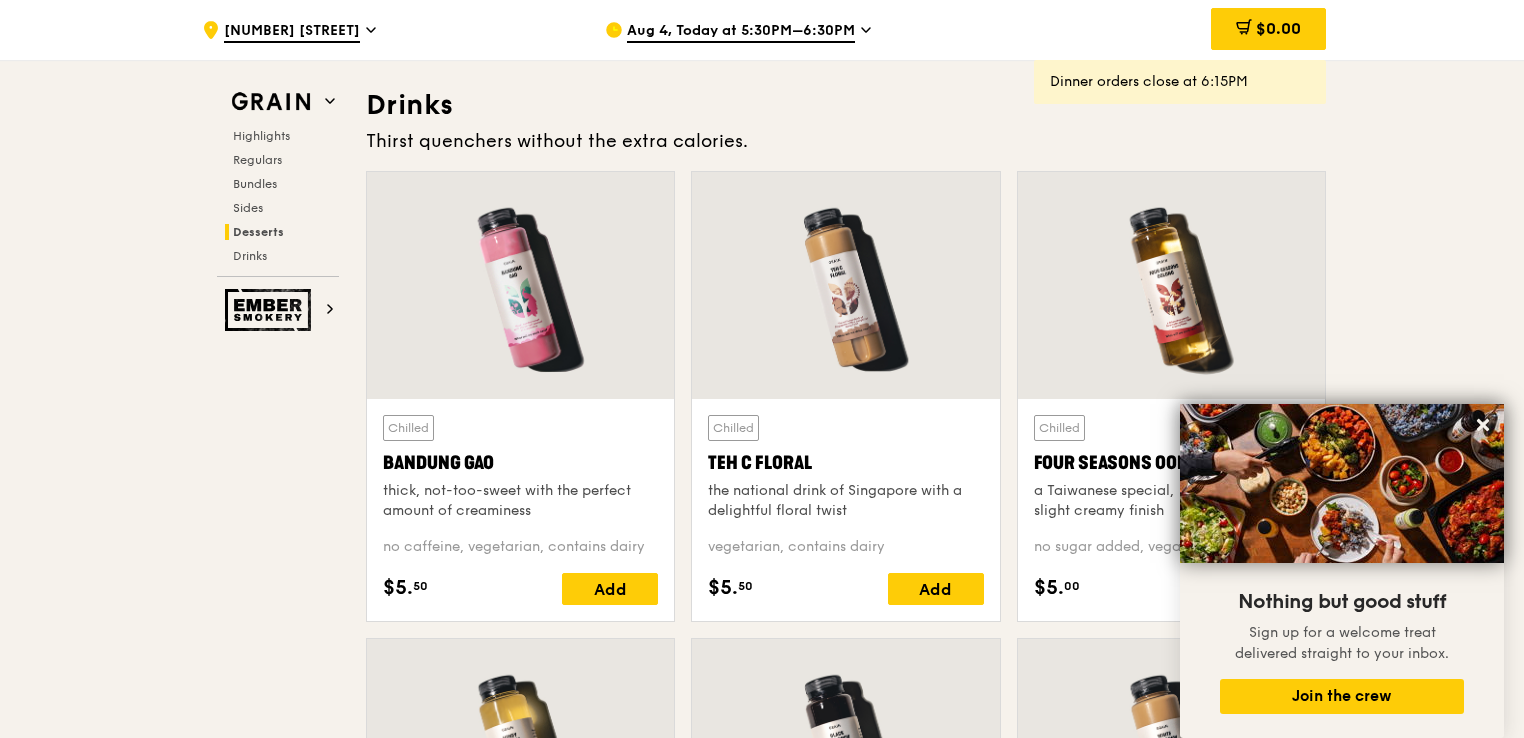 scroll, scrollTop: 6951, scrollLeft: 0, axis: vertical 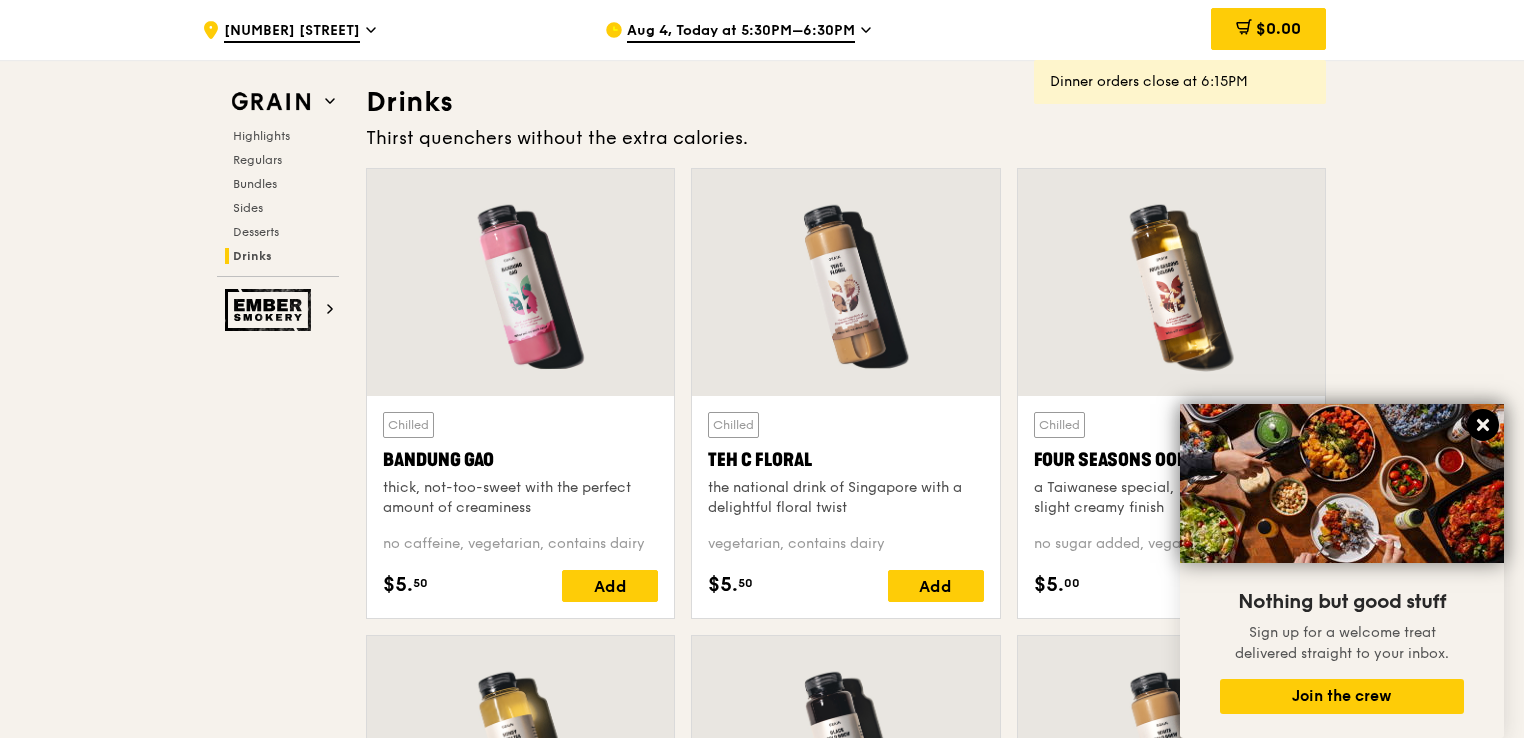 click 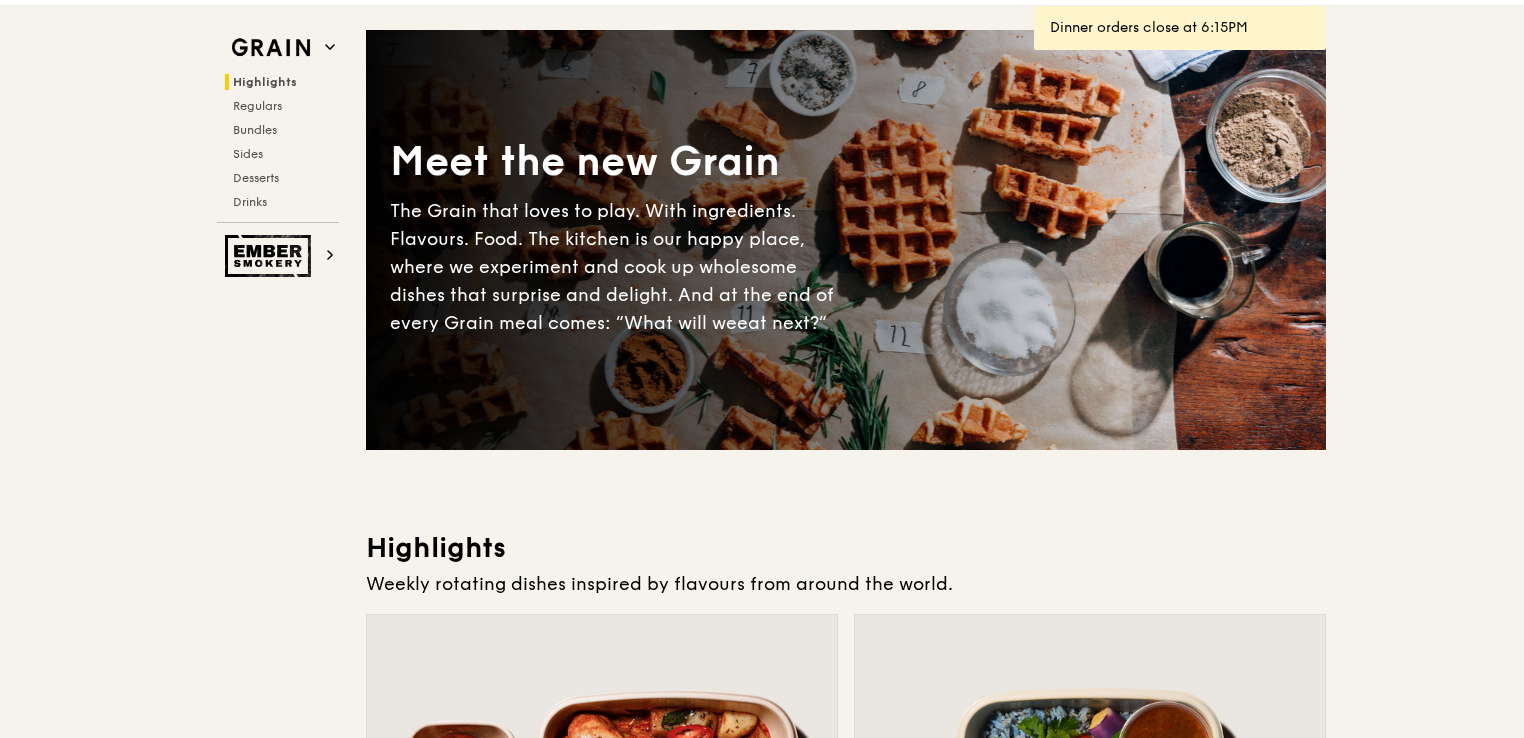 scroll, scrollTop: 0, scrollLeft: 0, axis: both 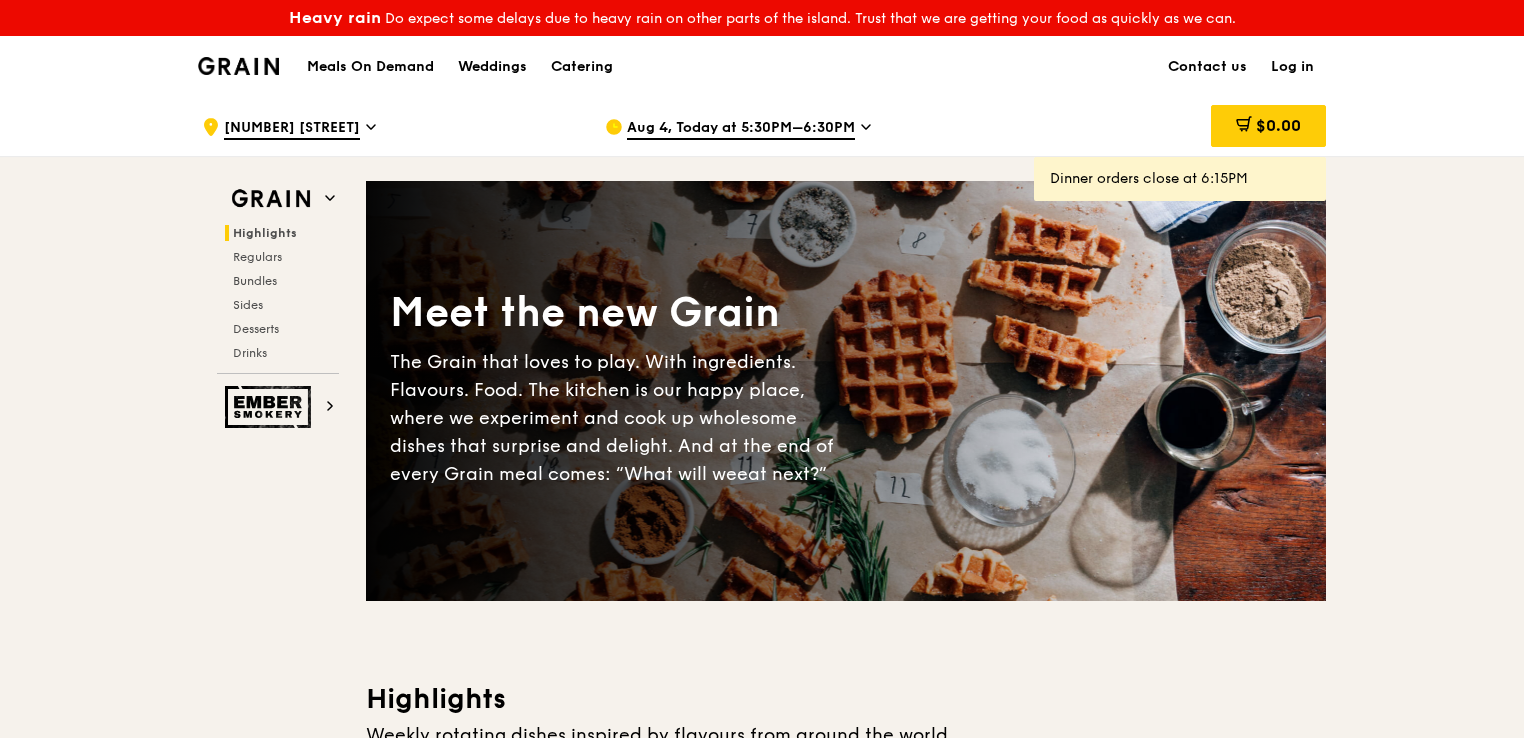 click on "Meals On Demand" at bounding box center [370, 67] 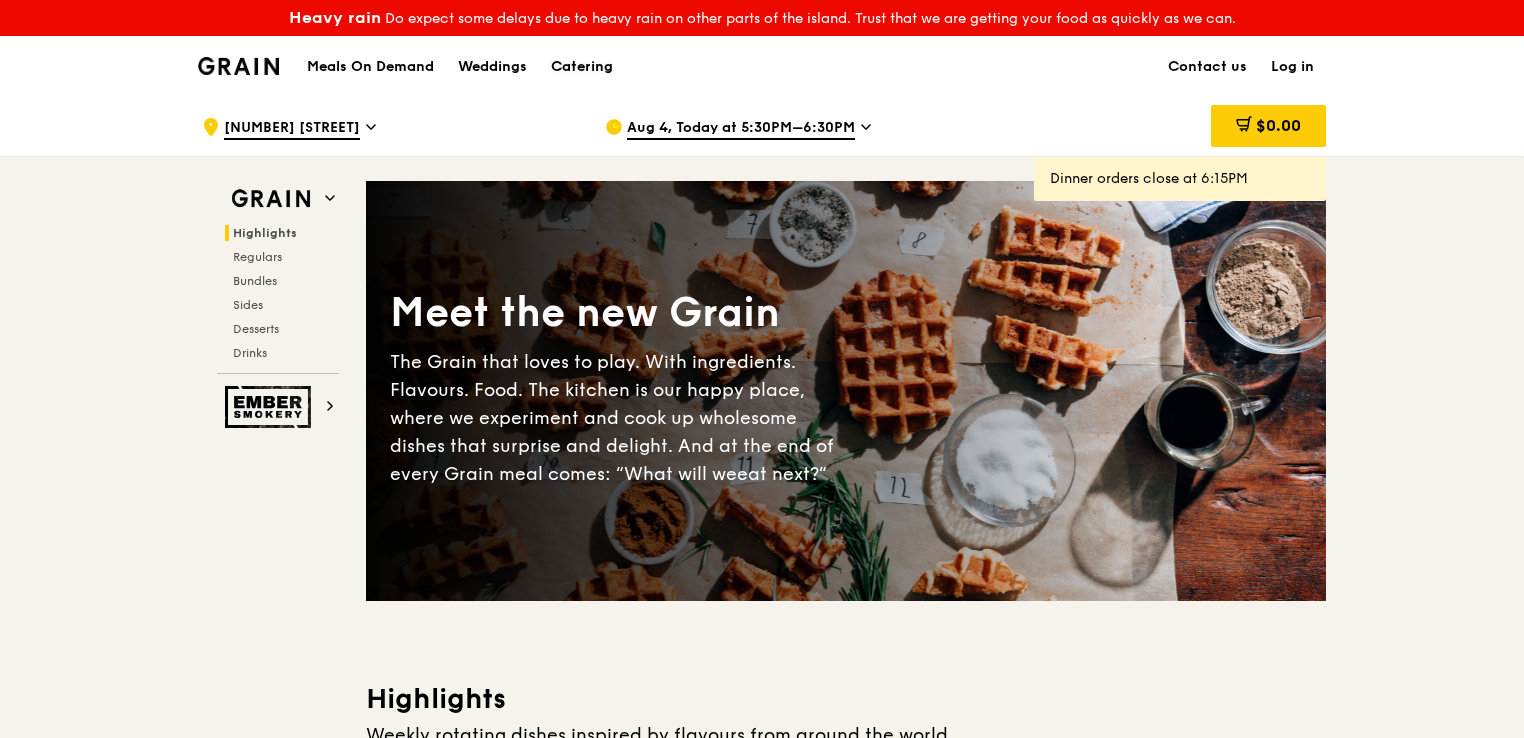 click on "Catering" at bounding box center (582, 67) 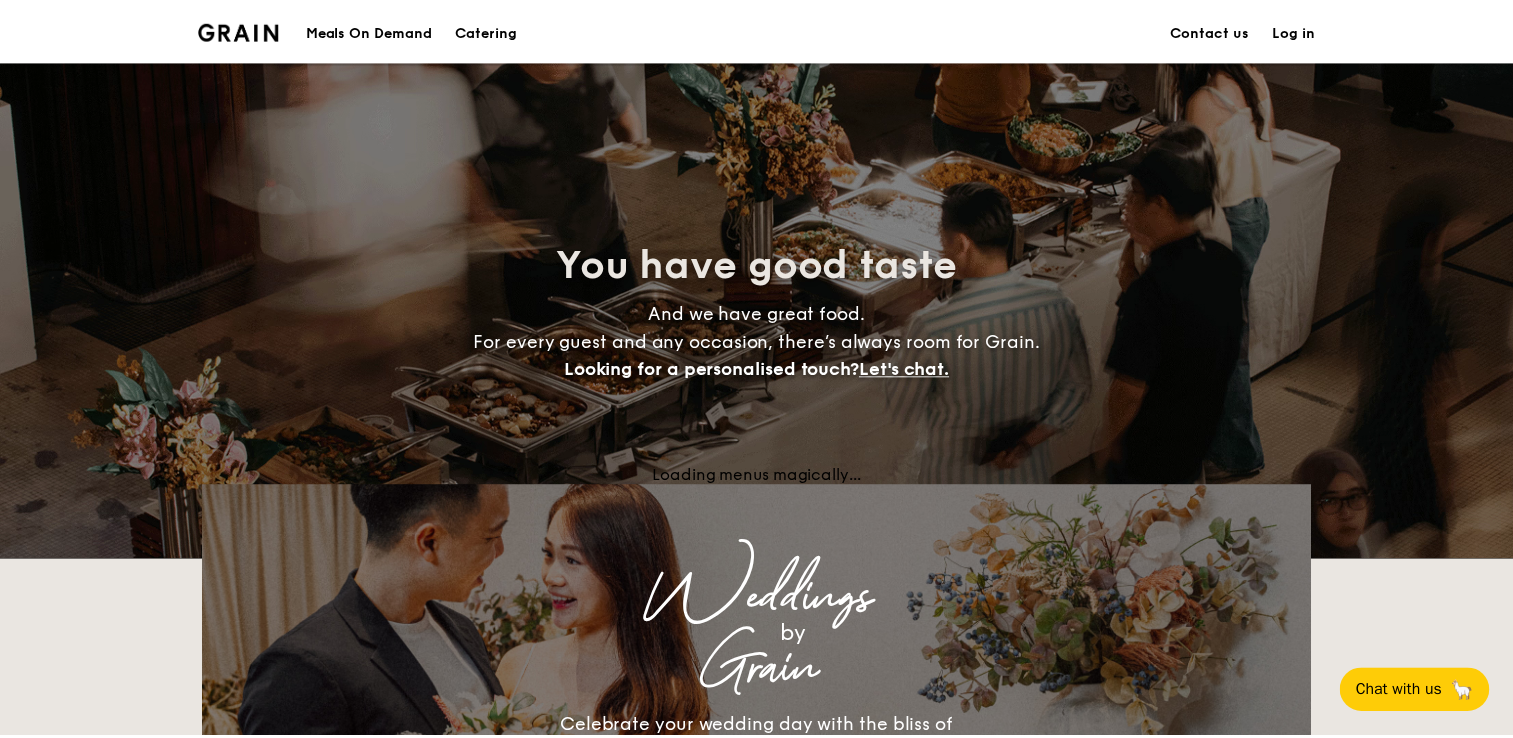 scroll, scrollTop: 0, scrollLeft: 0, axis: both 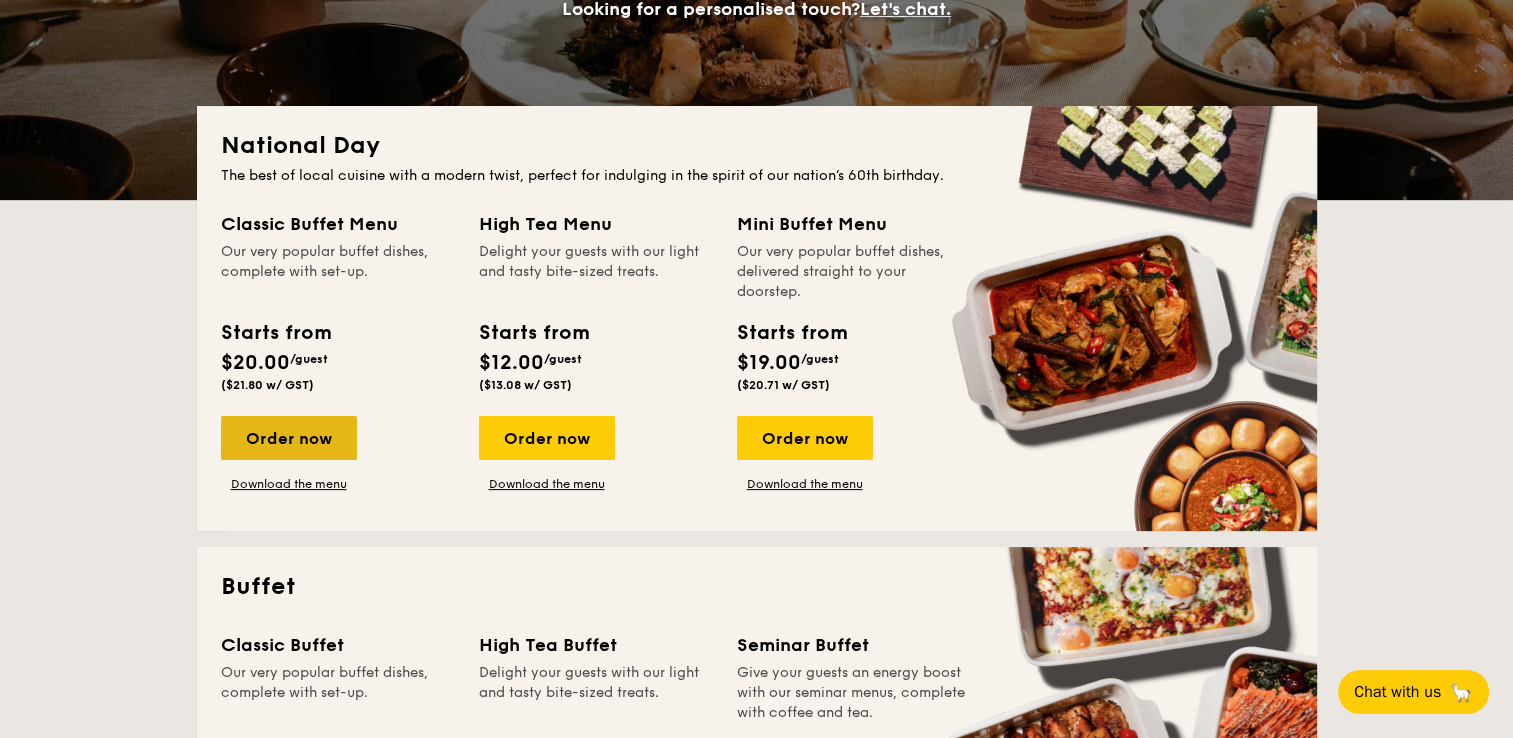click on "Order now" at bounding box center (289, 438) 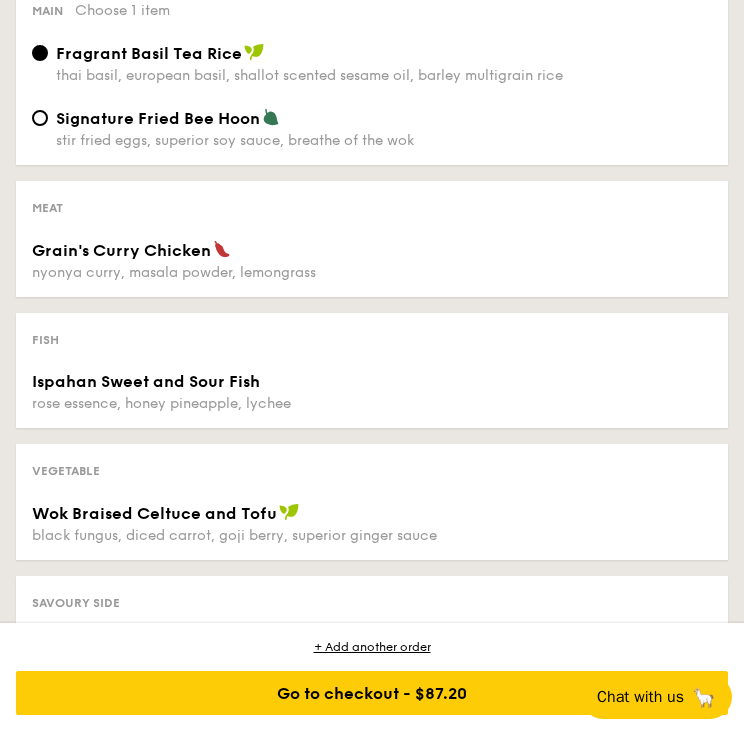scroll, scrollTop: 1300, scrollLeft: 0, axis: vertical 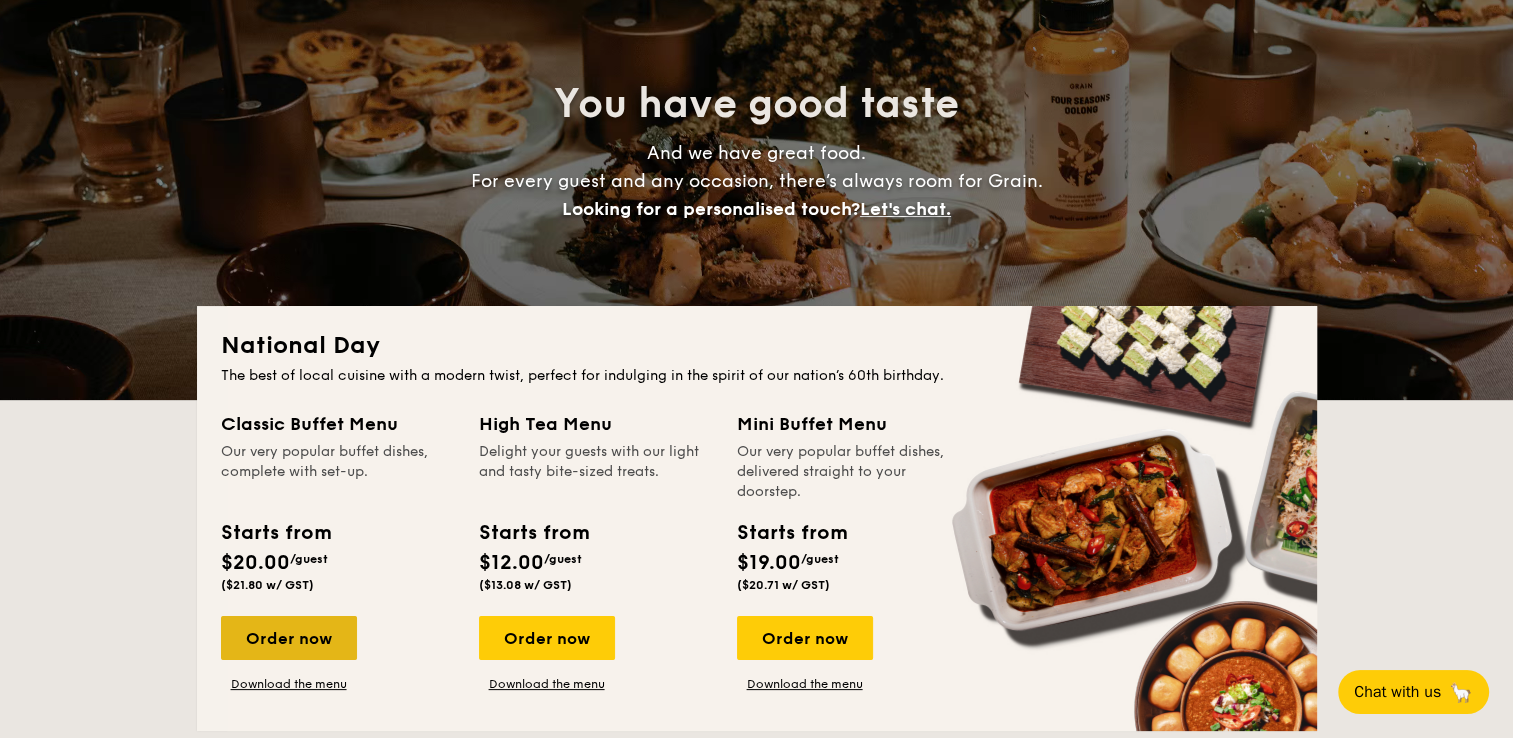 click on "Order now" at bounding box center (289, 638) 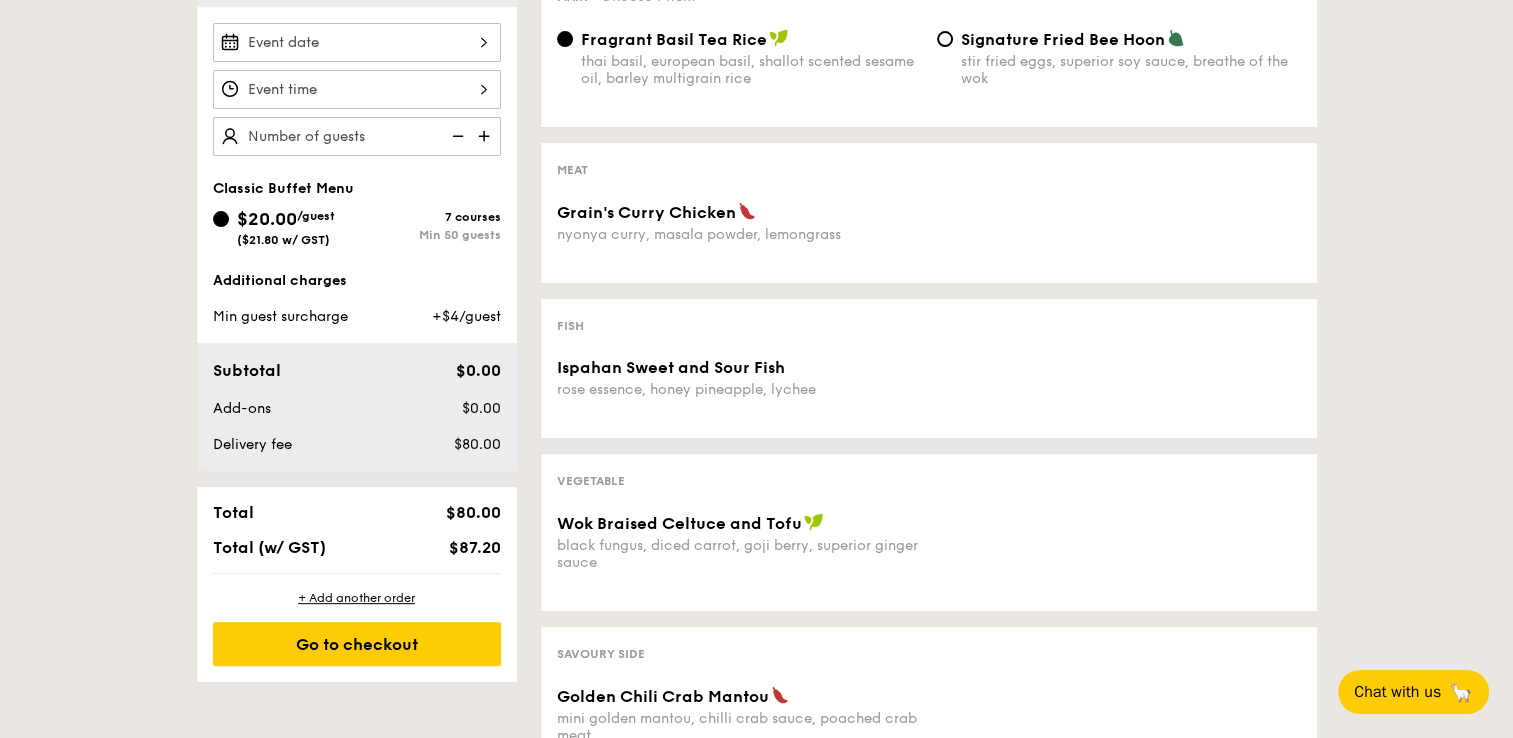 scroll, scrollTop: 600, scrollLeft: 0, axis: vertical 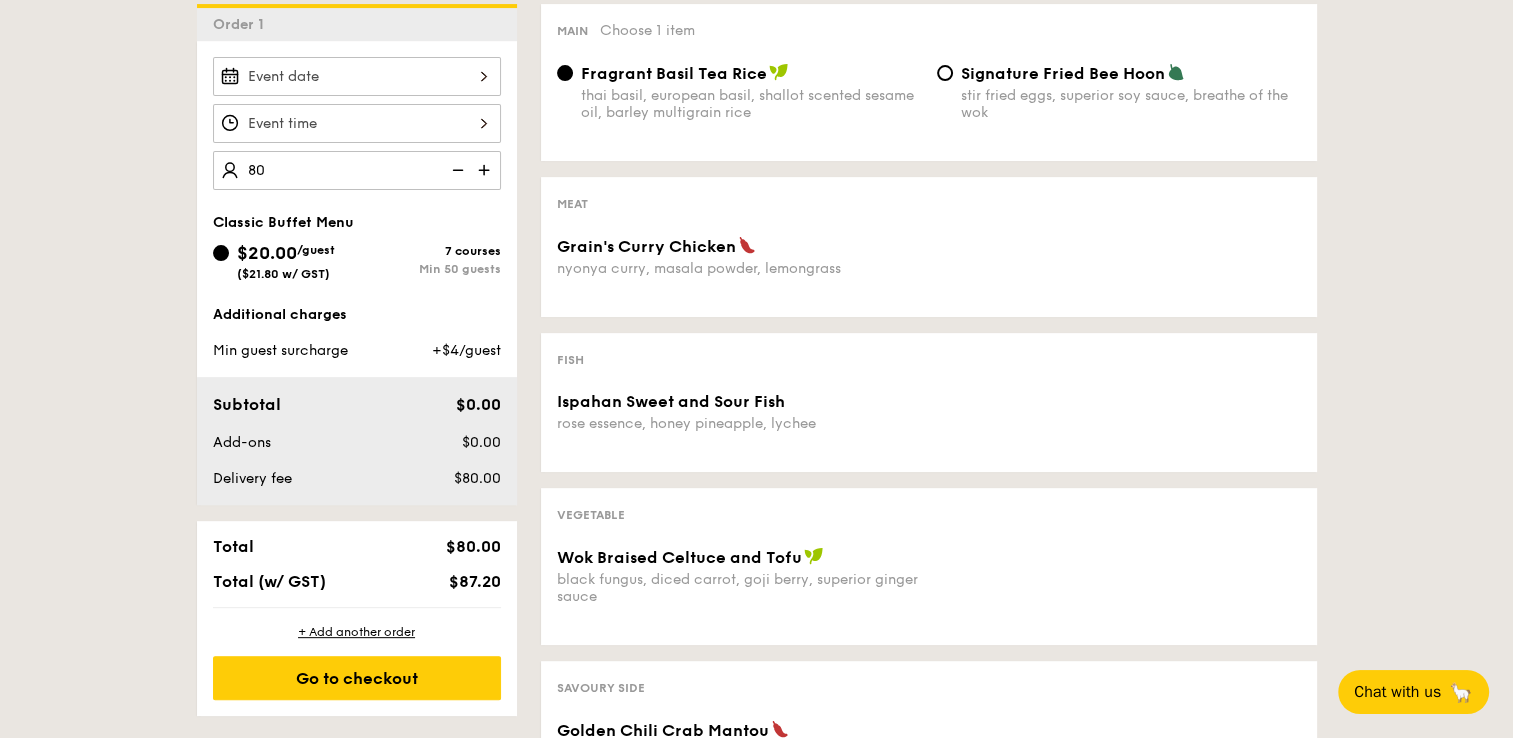 type on "80 guests" 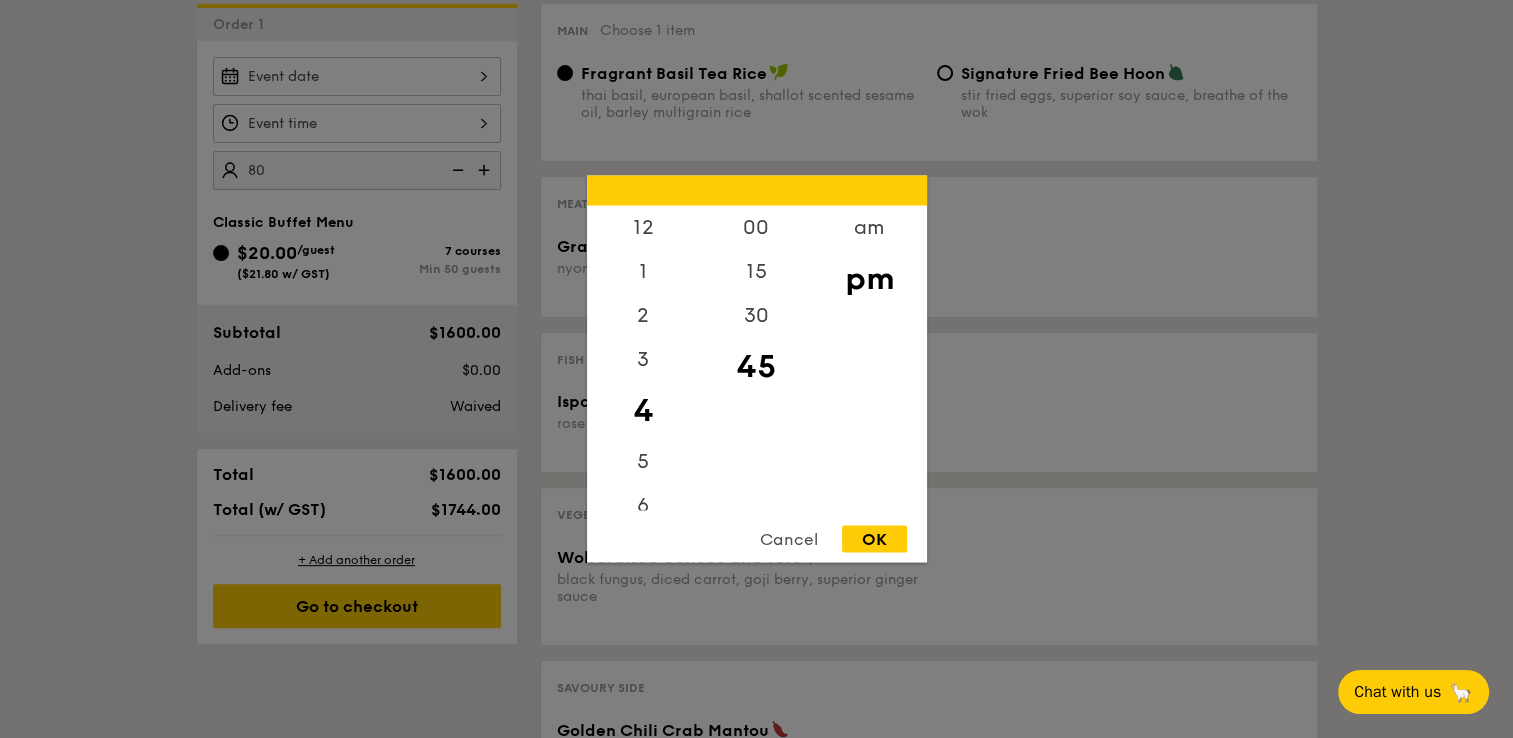 click at bounding box center (756, 369) 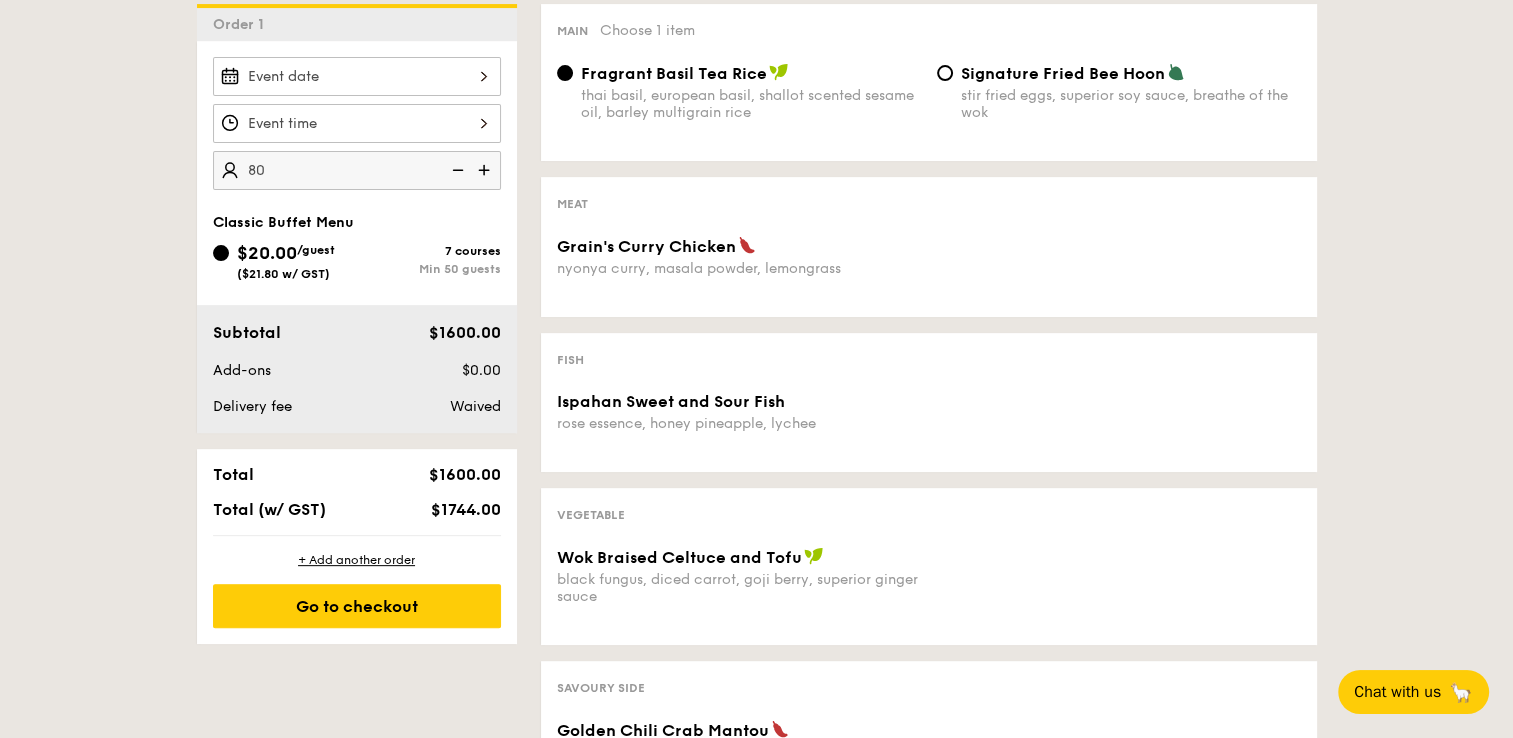 click at bounding box center [357, 123] 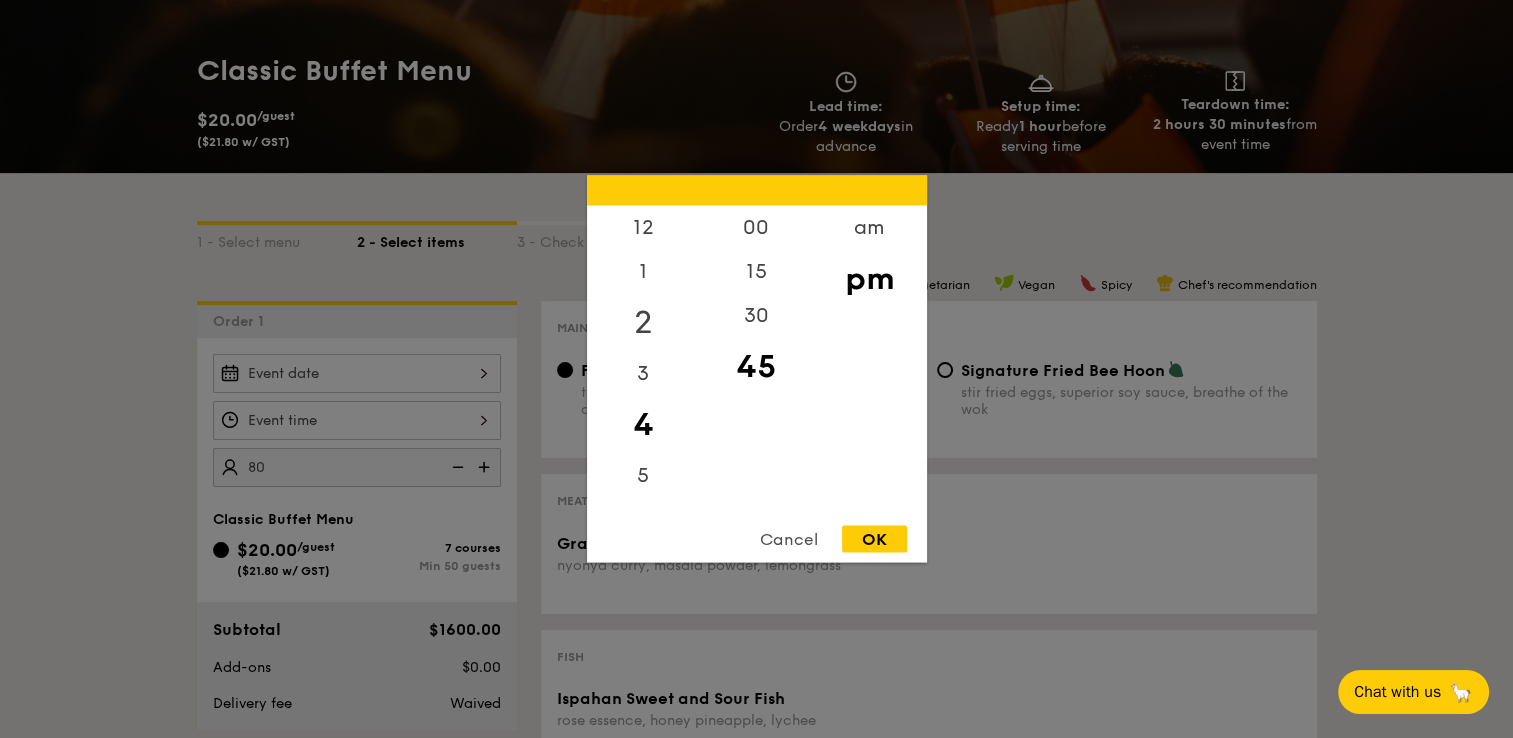 scroll, scrollTop: 300, scrollLeft: 0, axis: vertical 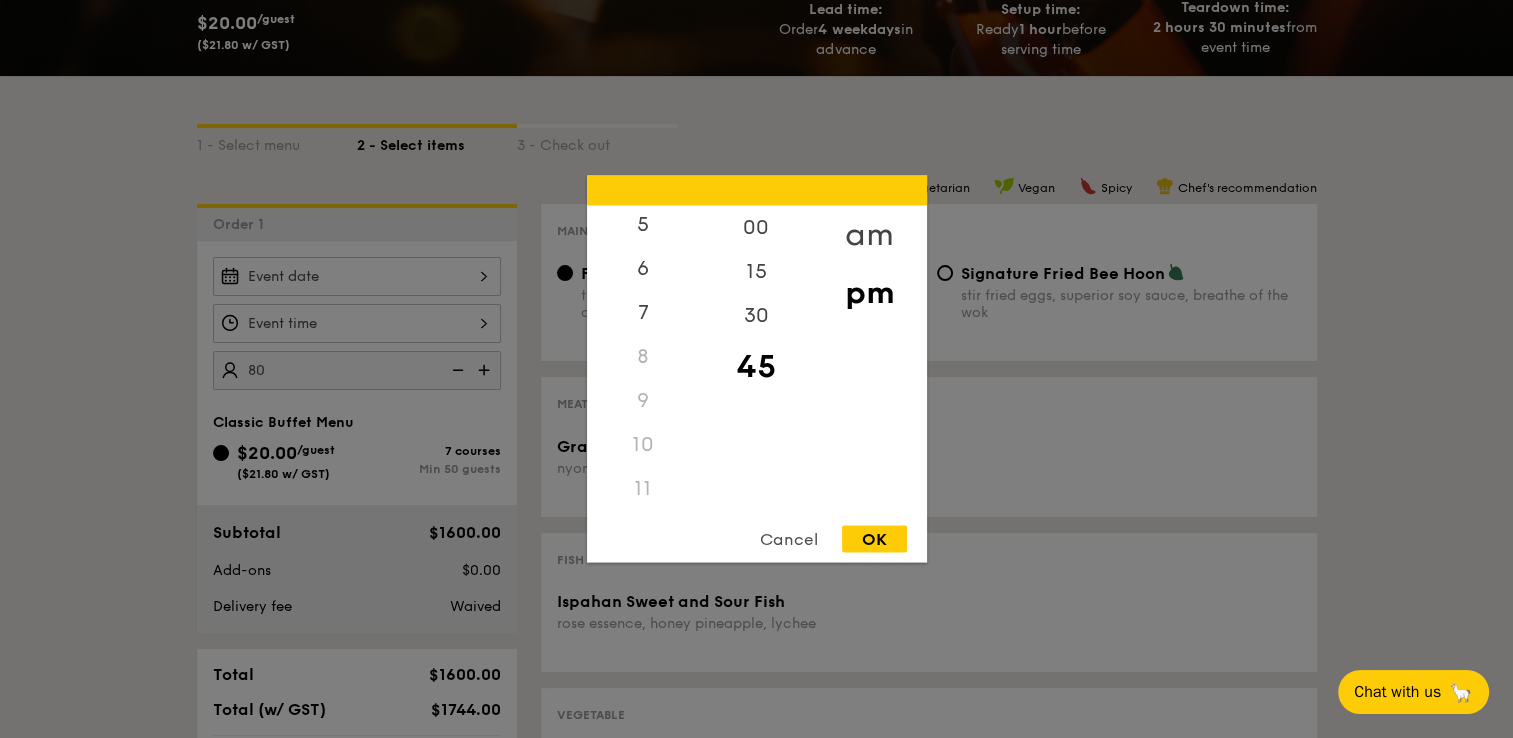 click on "am" at bounding box center [869, 235] 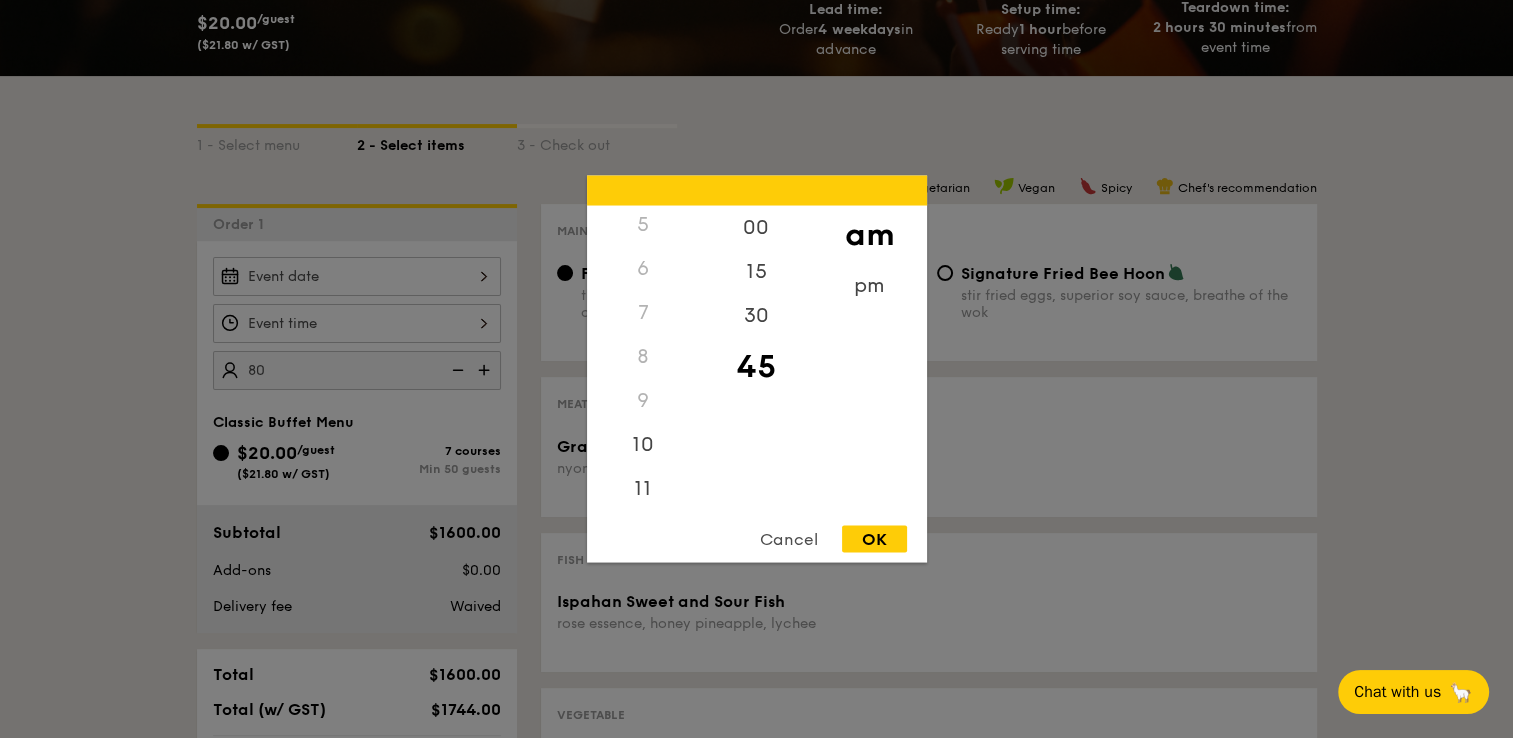 scroll, scrollTop: 223, scrollLeft: 0, axis: vertical 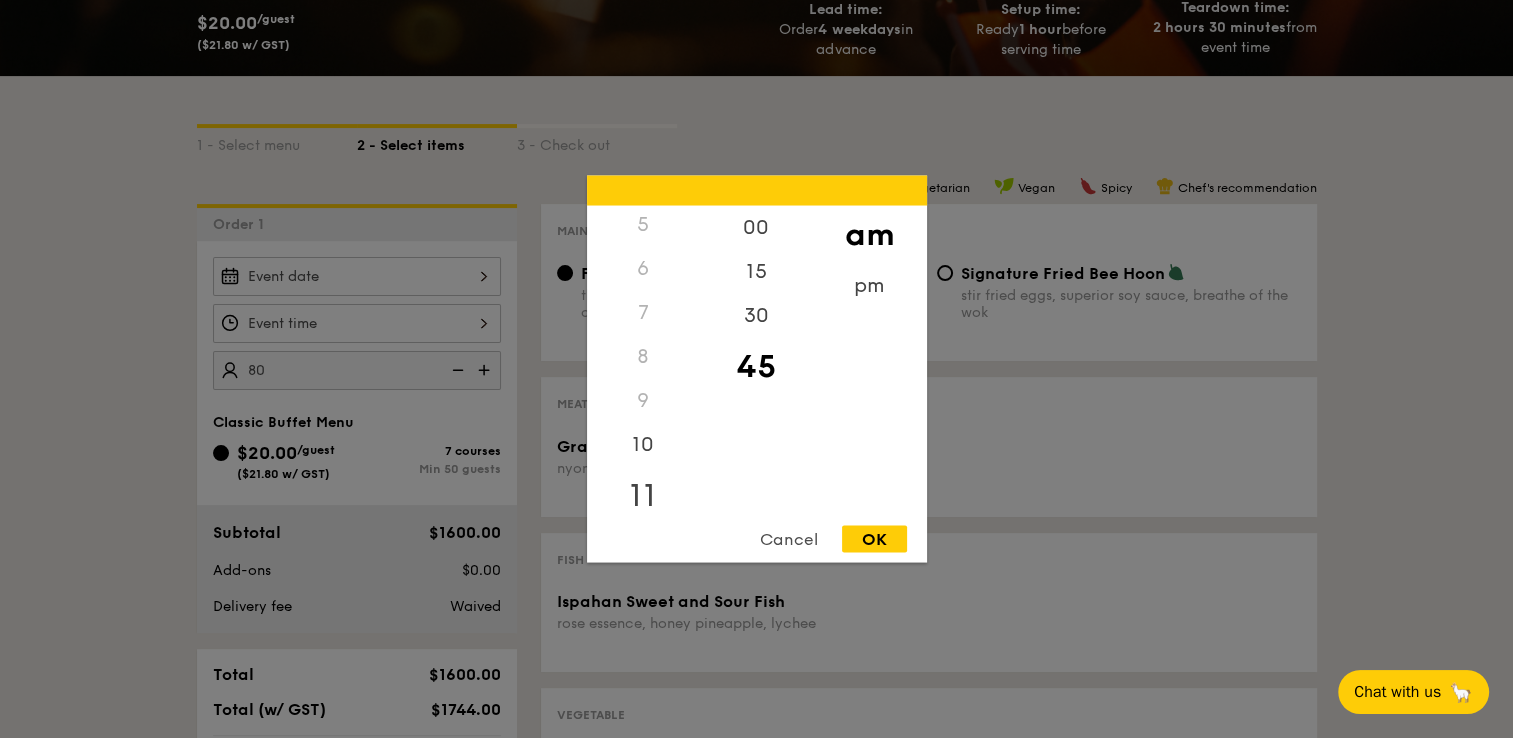 click on "11" at bounding box center [643, 496] 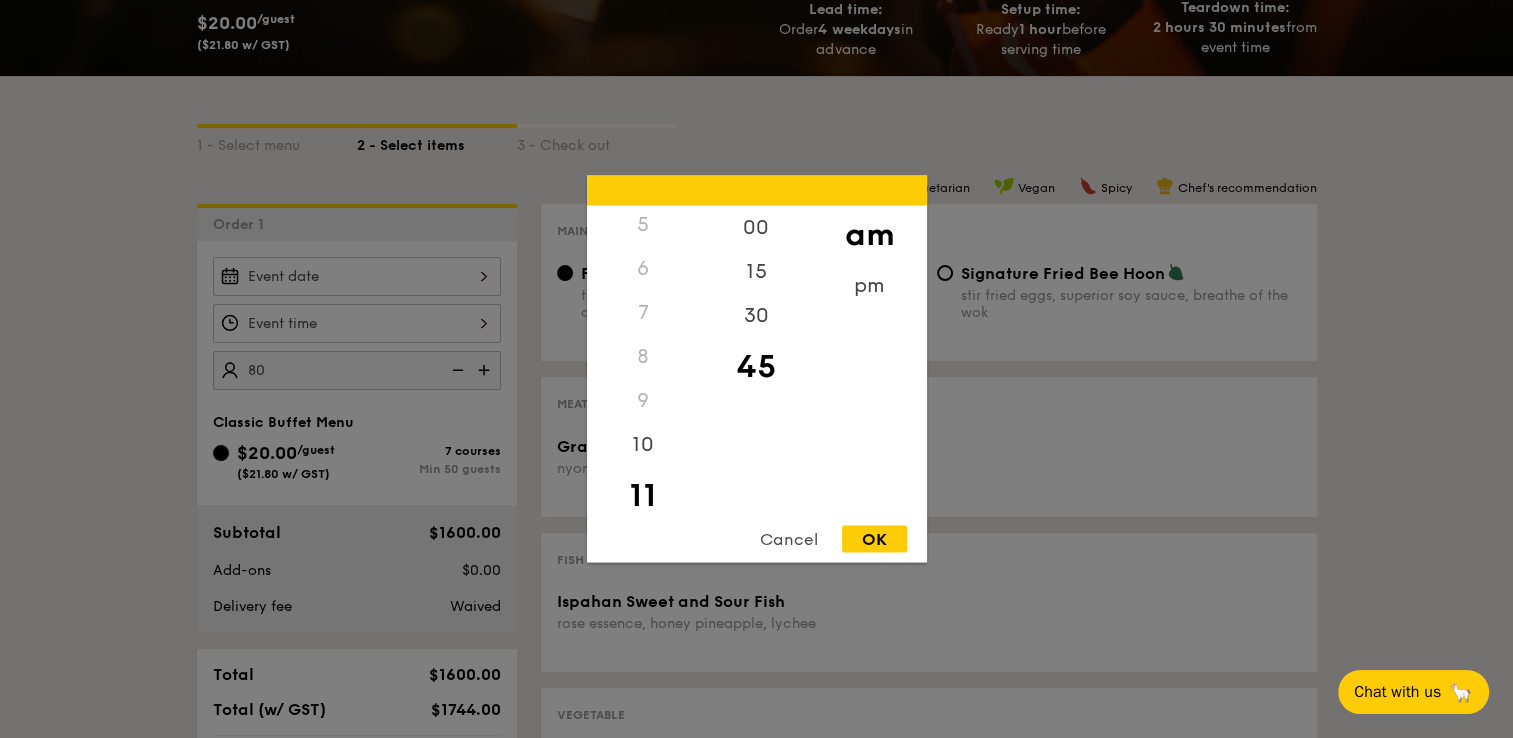 click on "OK" at bounding box center (874, 539) 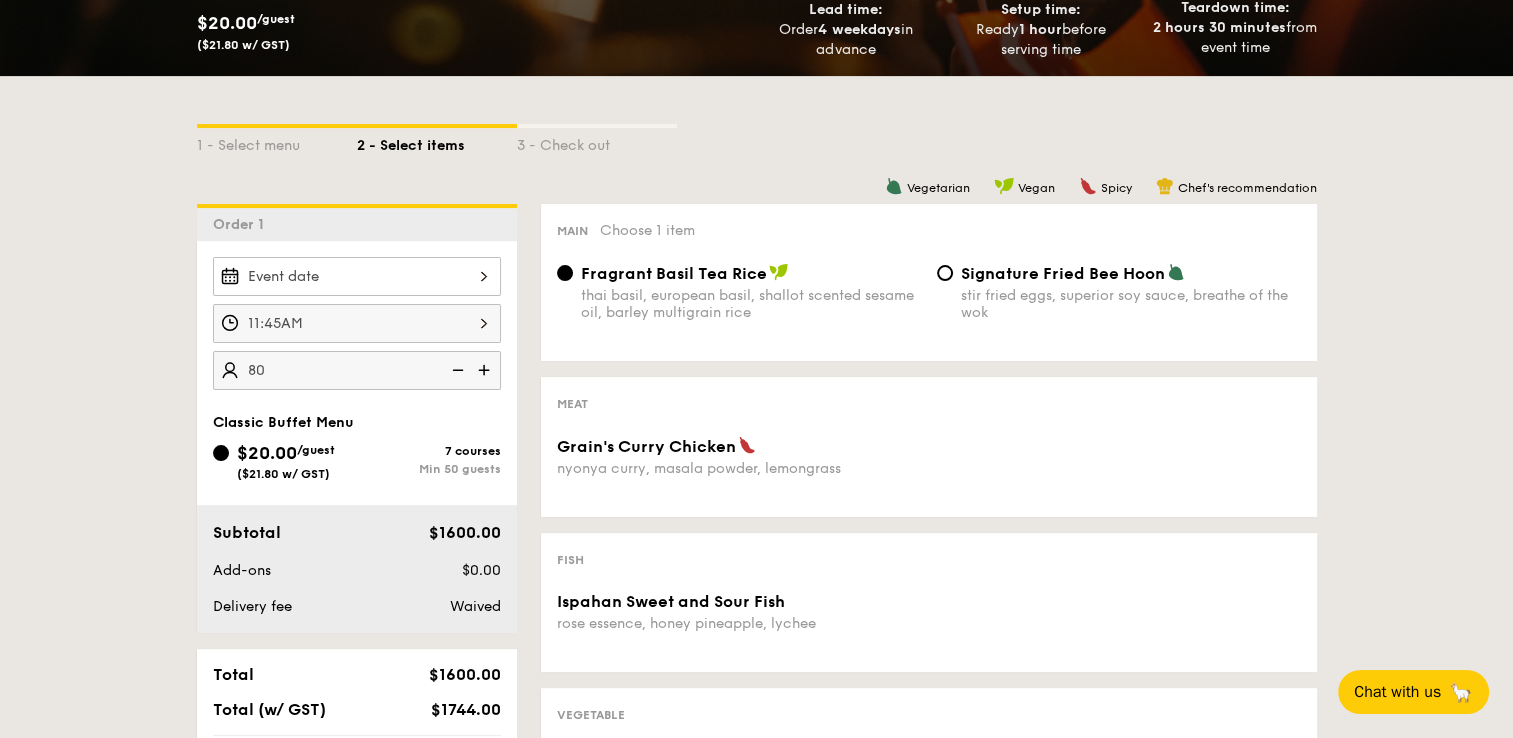 click at bounding box center (357, 276) 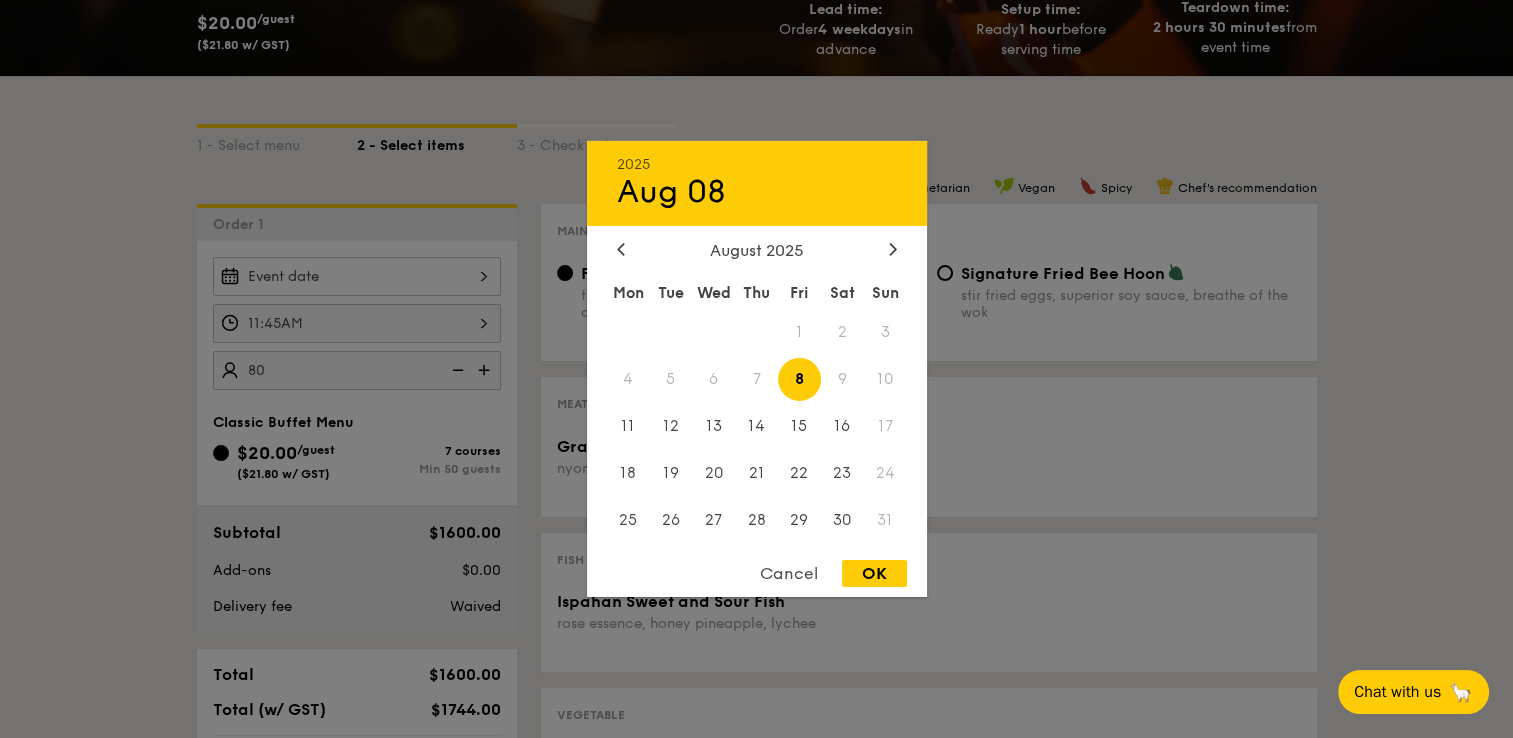 click on "8" at bounding box center [799, 379] 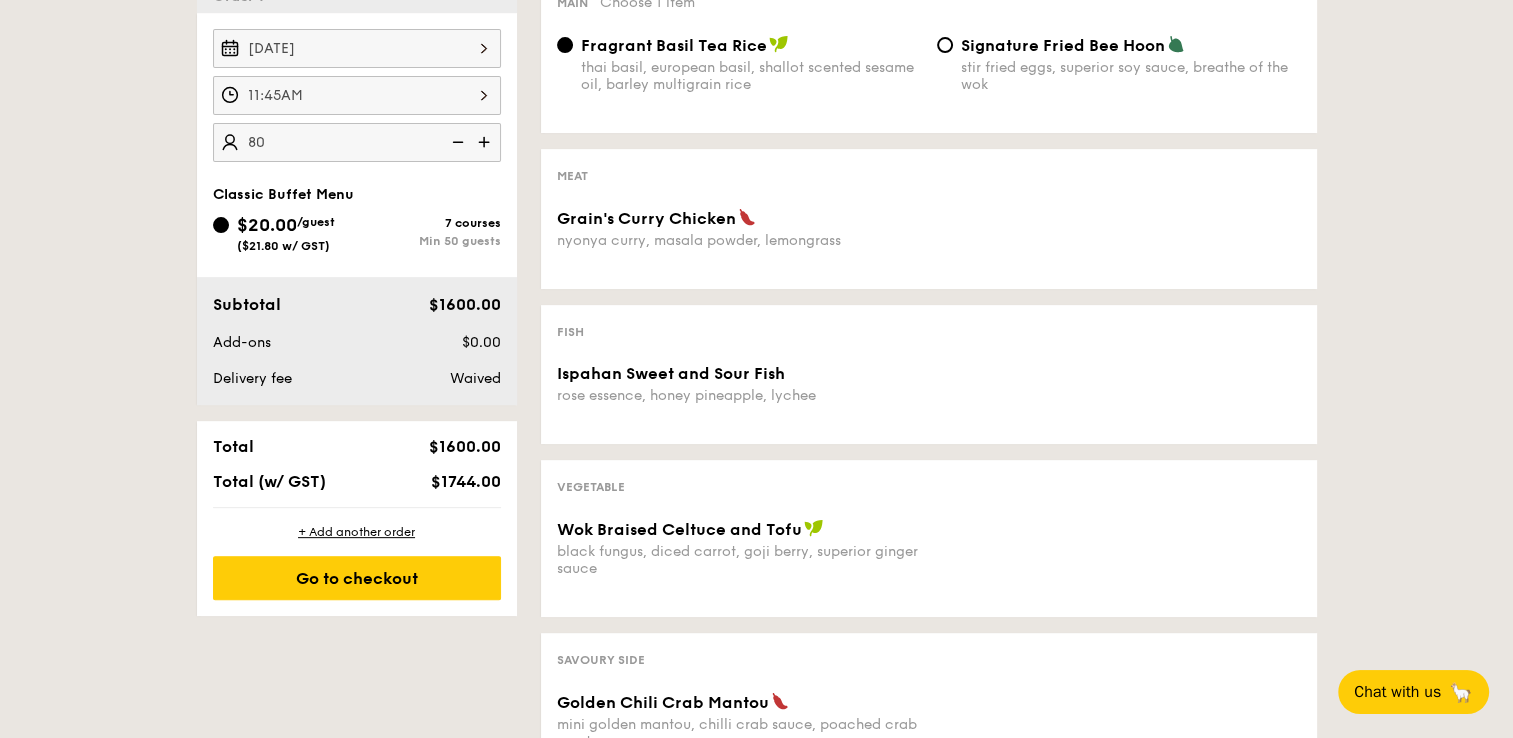scroll, scrollTop: 500, scrollLeft: 0, axis: vertical 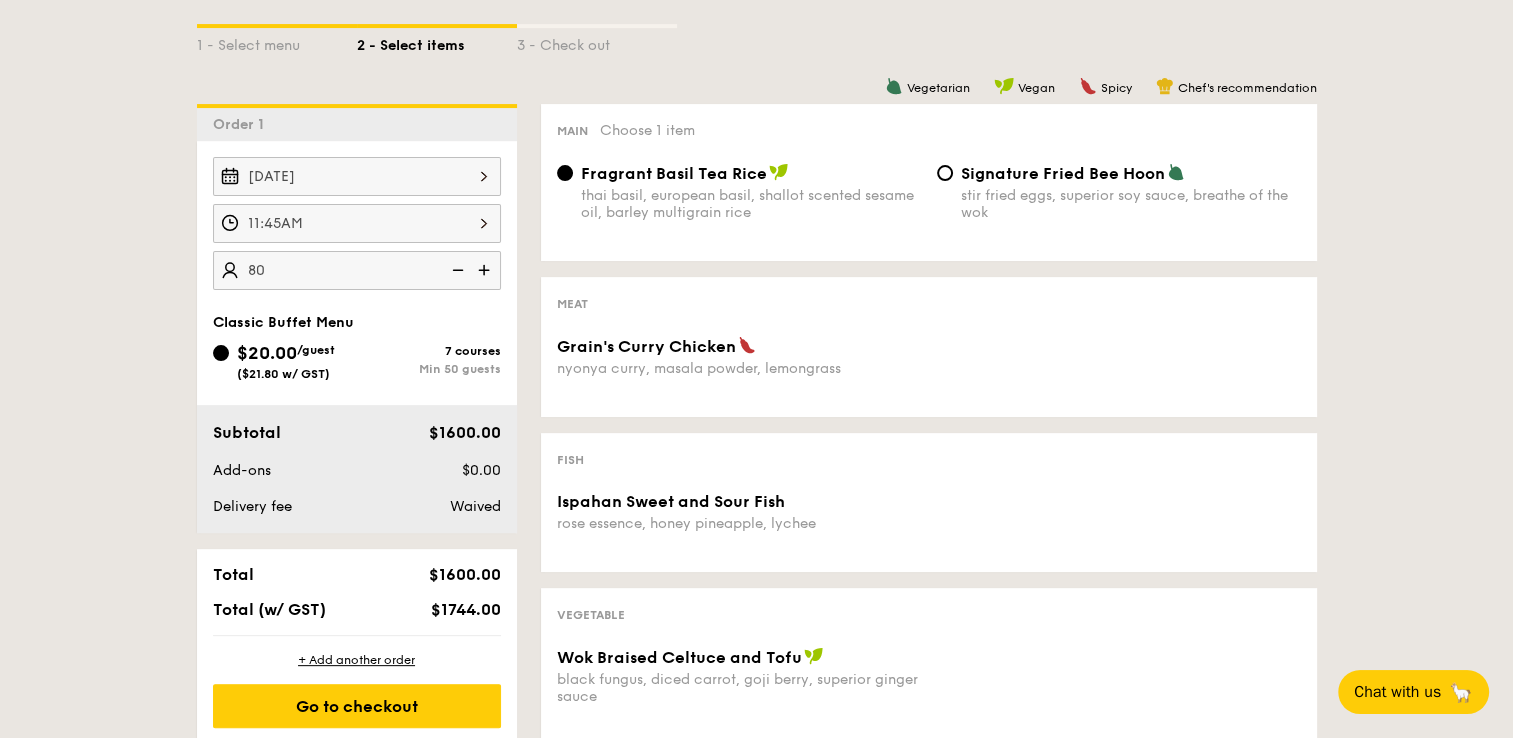 click on "stir fried eggs, superior soy sauce, breathe of the wok" at bounding box center (1131, 204) 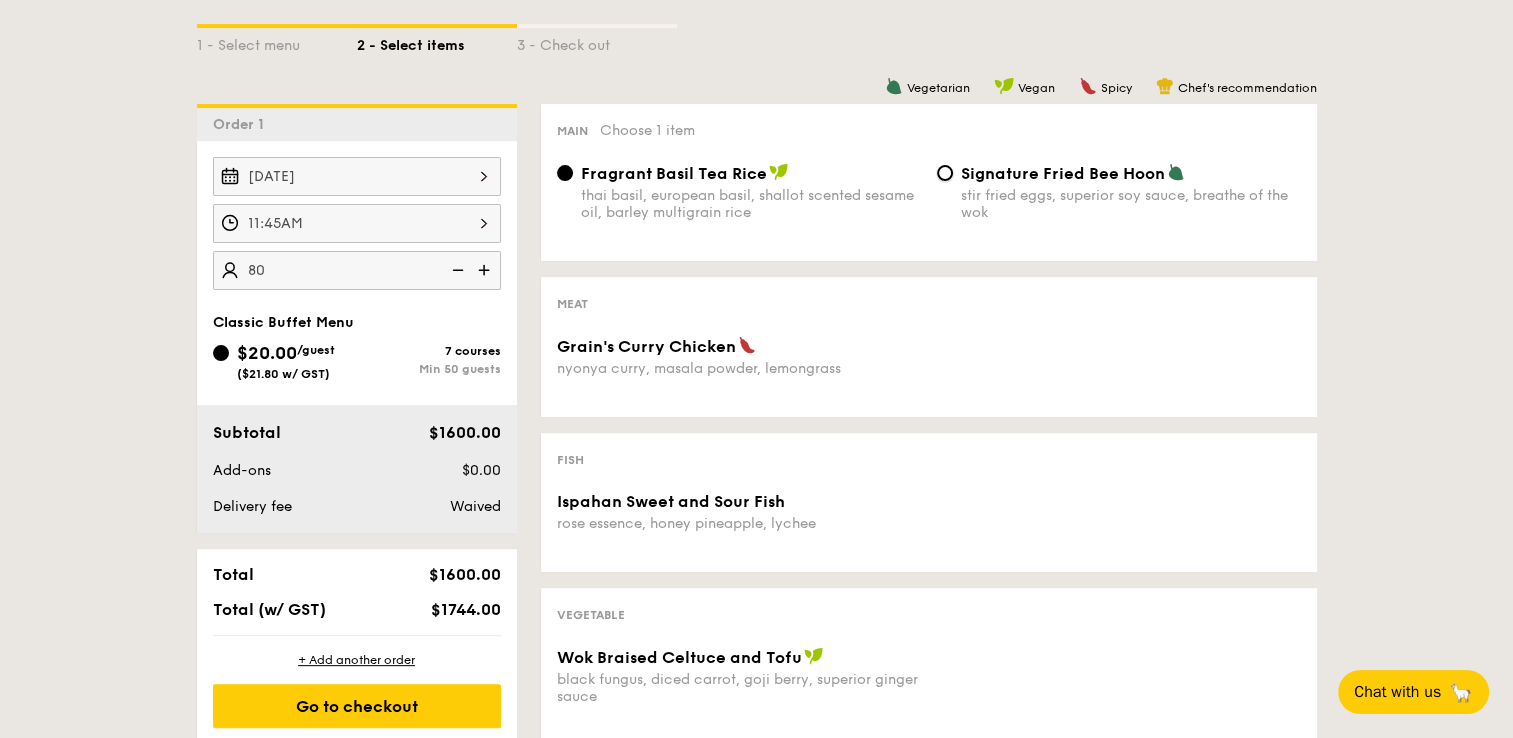 click on "Signature Fried Bee Hoon stir fried eggs, superior soy sauce, breathe of the wok" at bounding box center [945, 173] 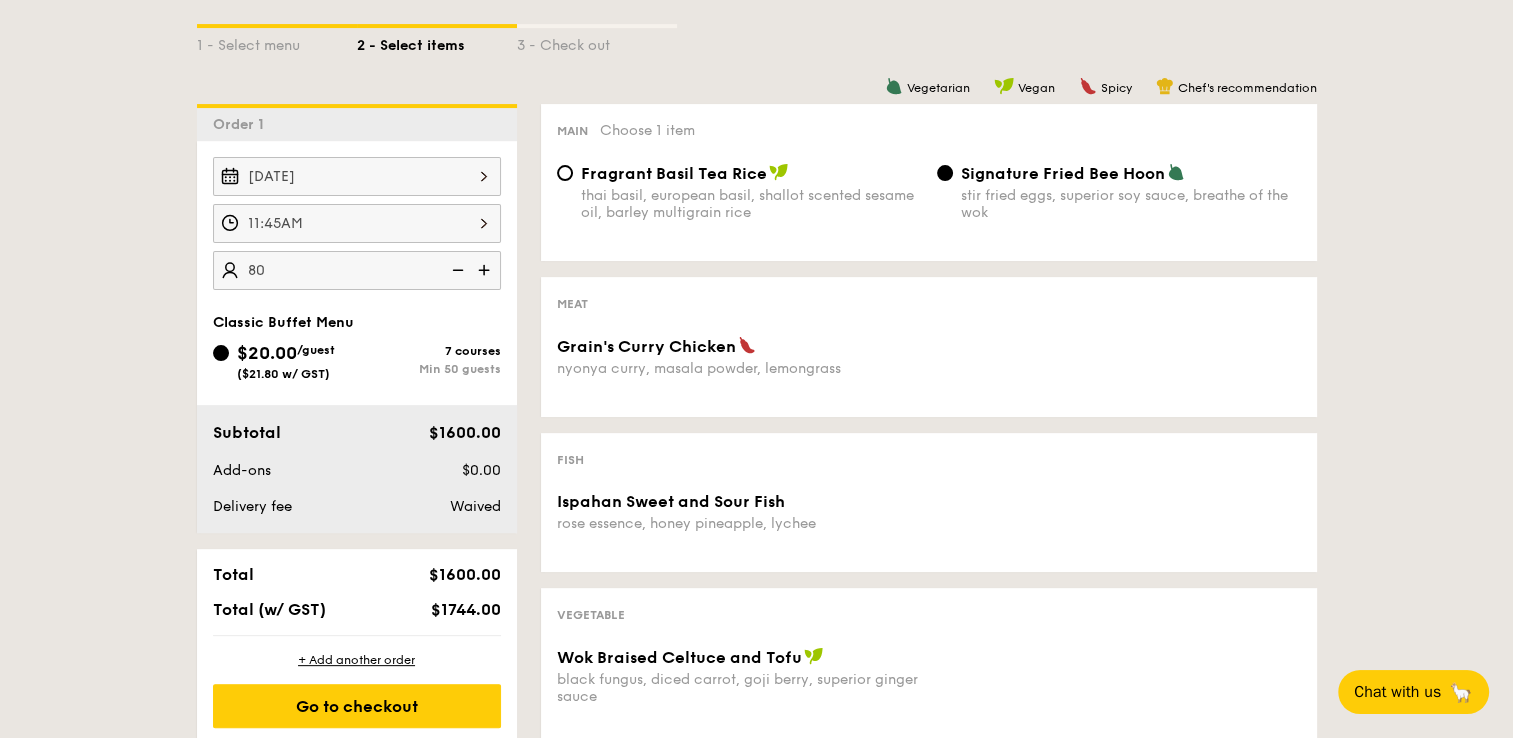click on "Fragrant Basil Tea Rice" at bounding box center [674, 173] 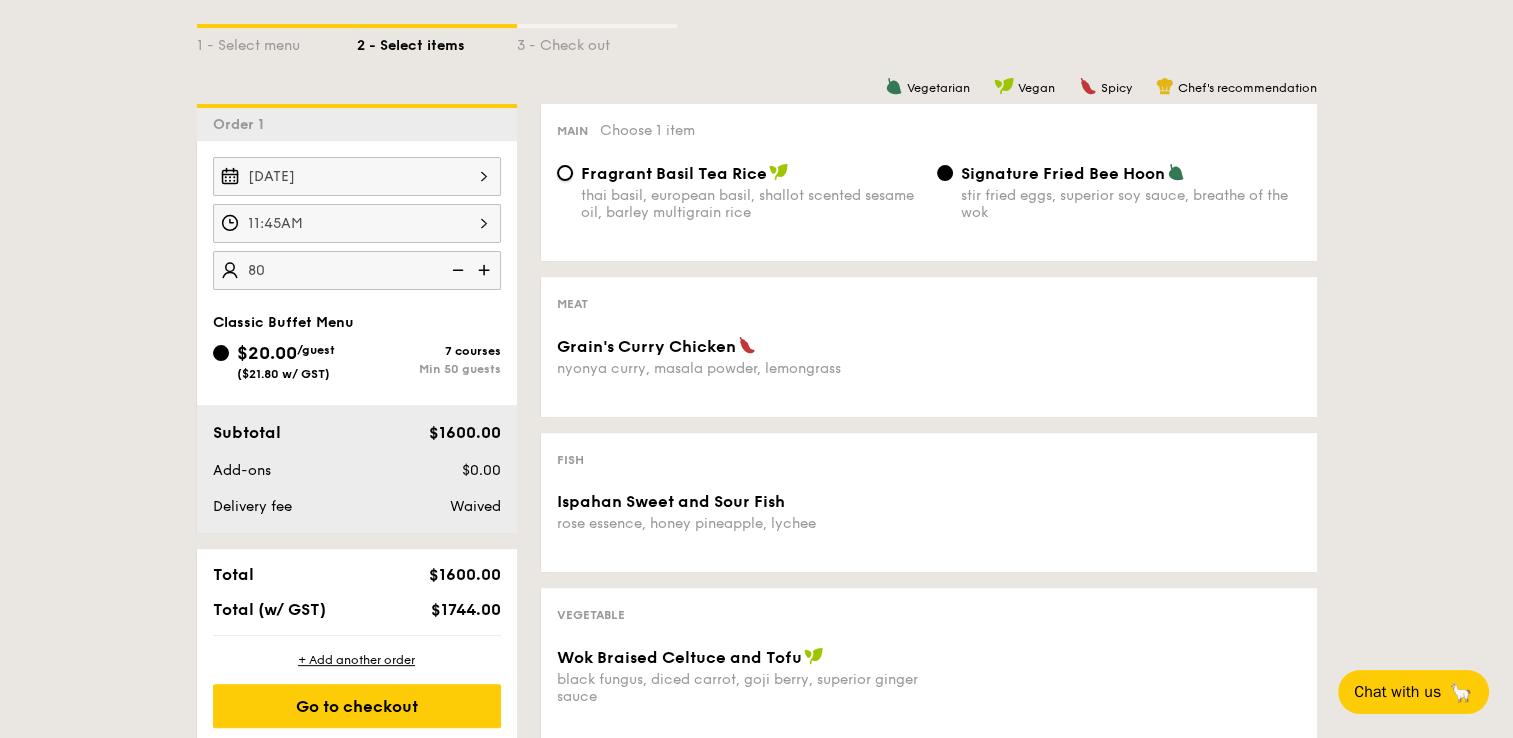 click on "Fragrant Basil Tea Rice thai basil, european basil, shallot scented sesame oil, barley multigrain rice" at bounding box center [565, 173] 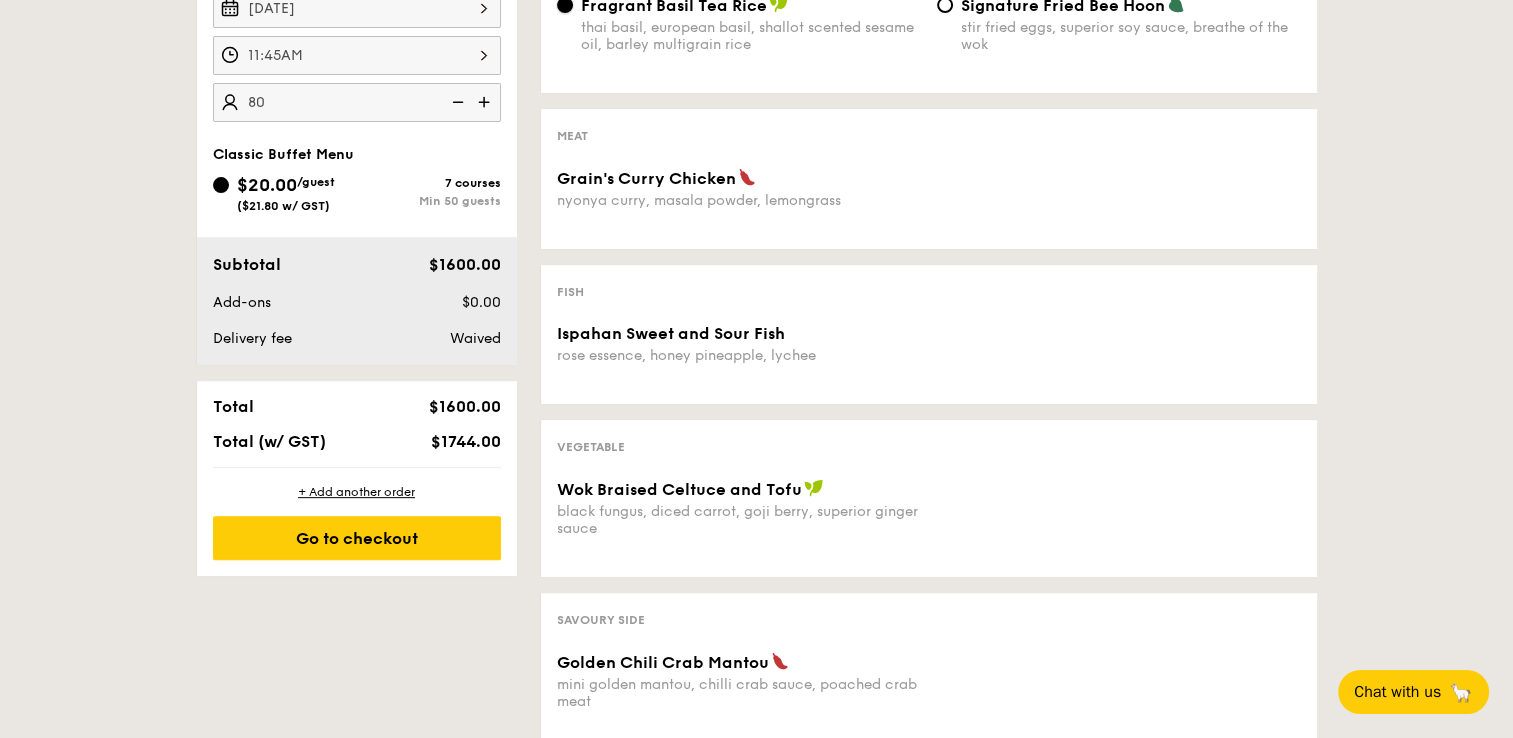 scroll, scrollTop: 400, scrollLeft: 0, axis: vertical 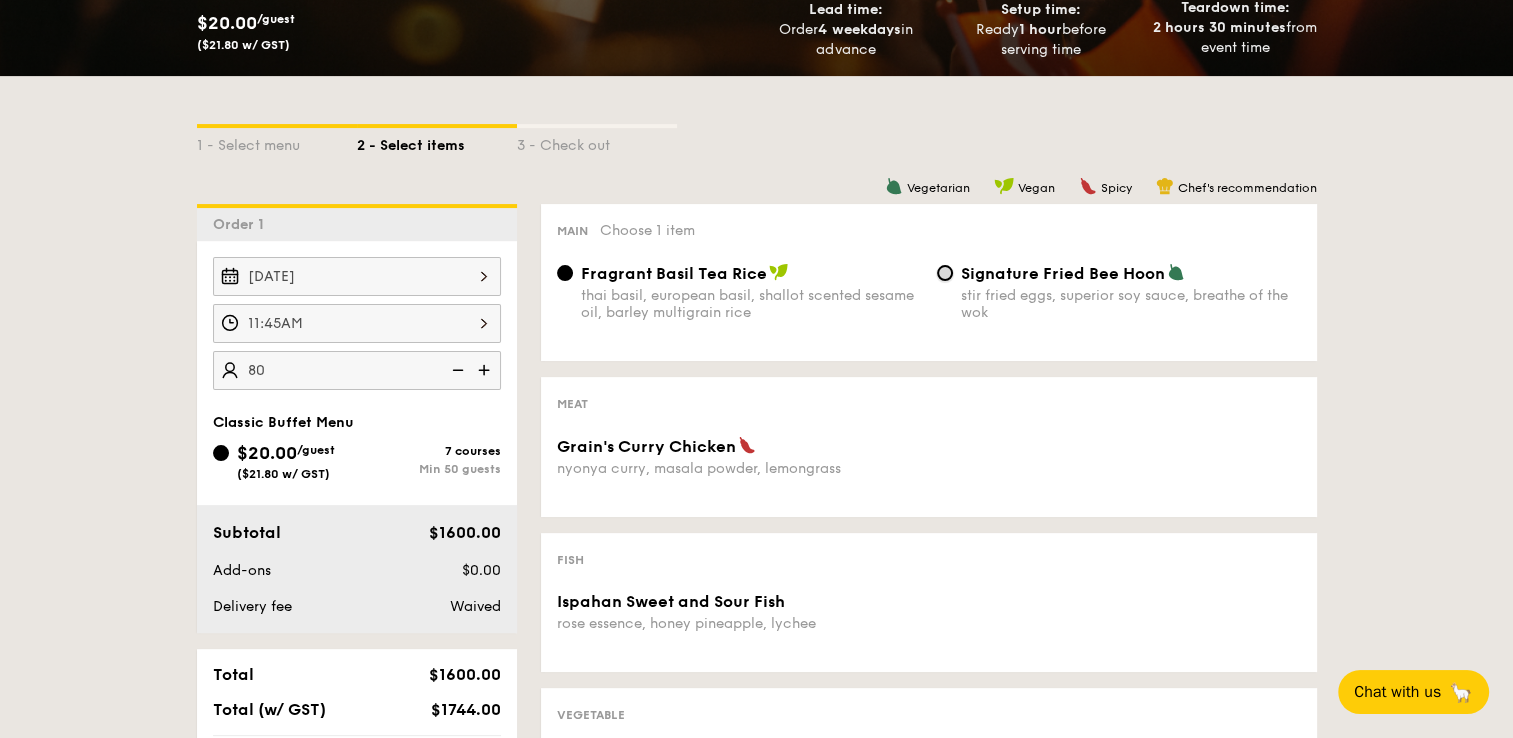 click on "Signature Fried Bee Hoon stir fried eggs, superior soy sauce, breathe of the wok" at bounding box center [945, 273] 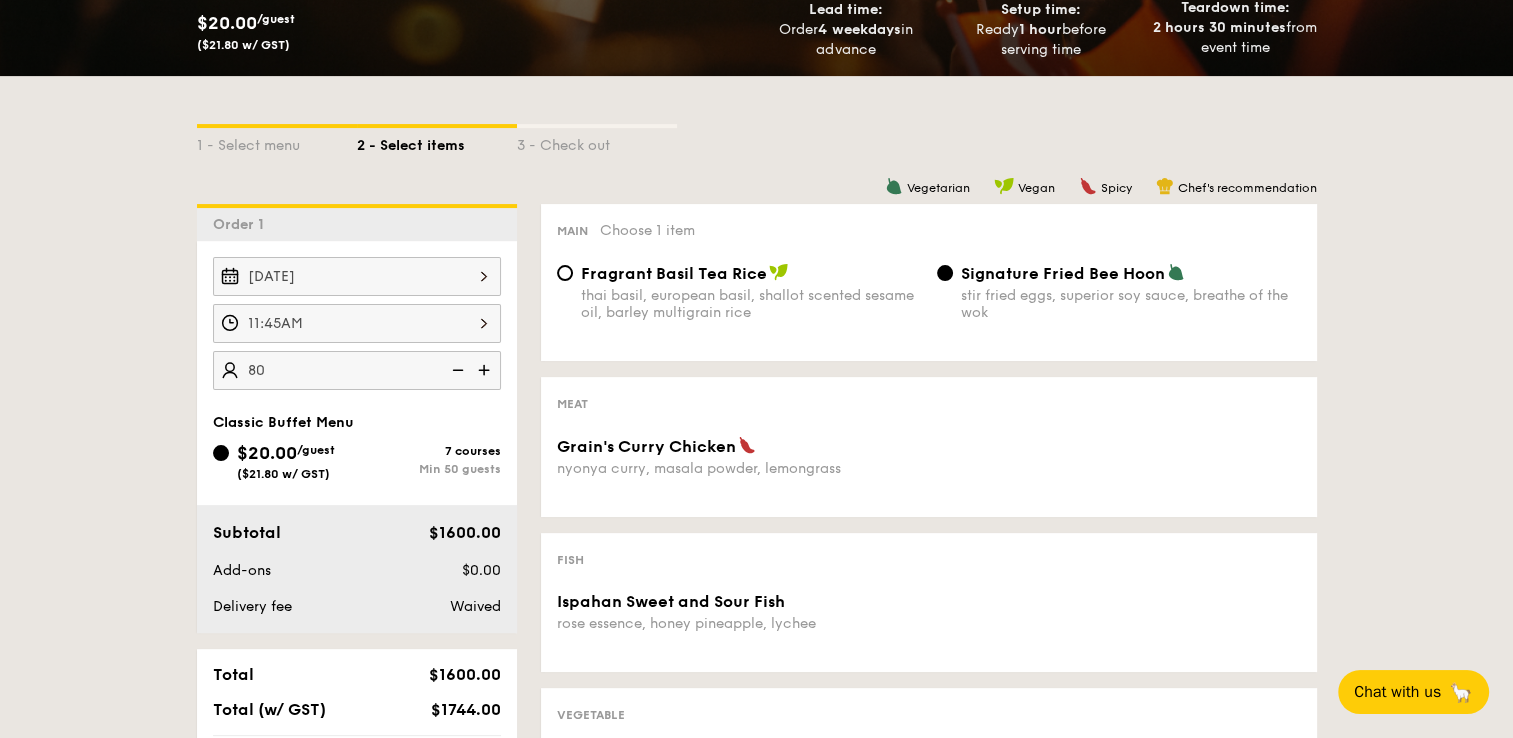 click on "Fragrant Basil Tea Rice" at bounding box center [674, 273] 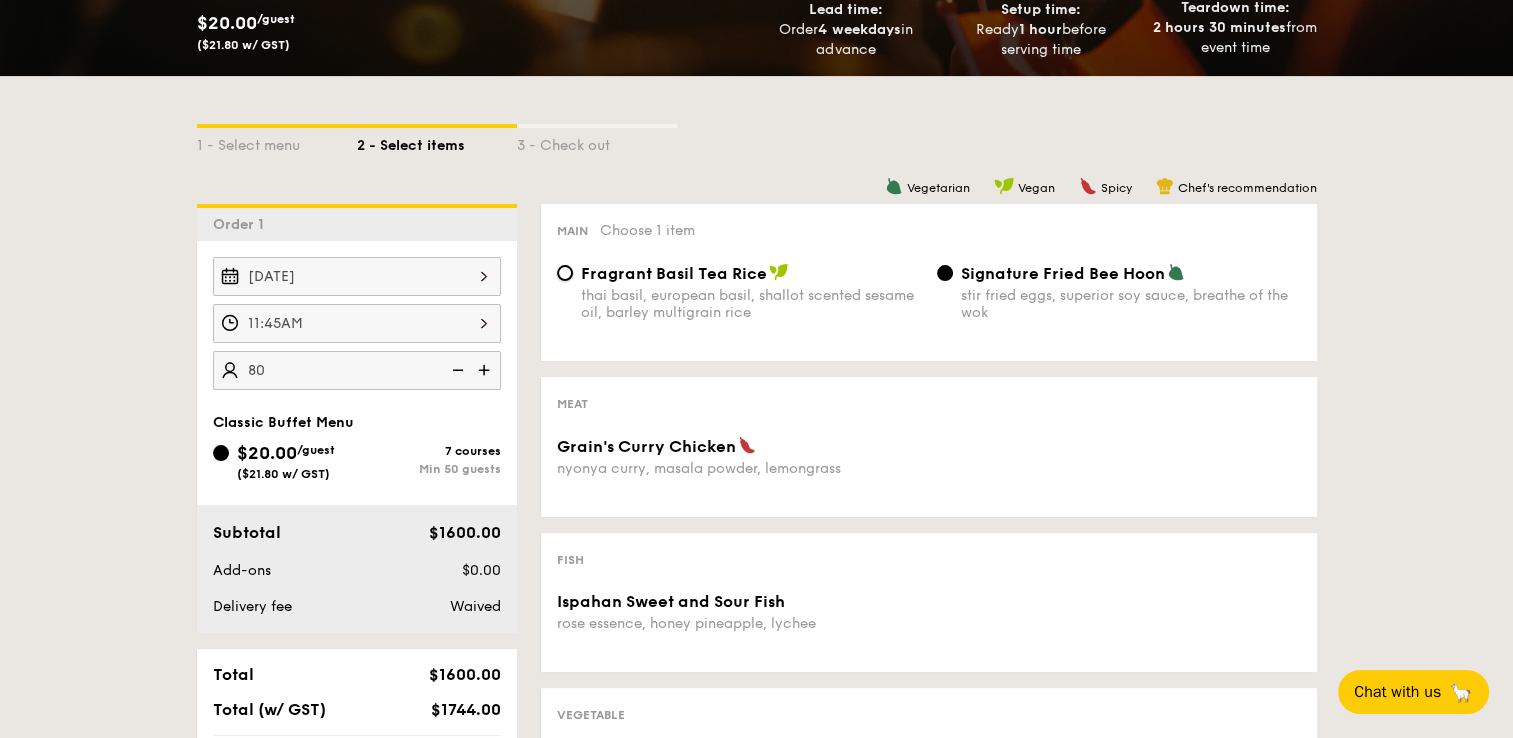 click on "Fragrant Basil Tea Rice thai basil, european basil, shallot scented sesame oil, barley multigrain rice" at bounding box center (565, 273) 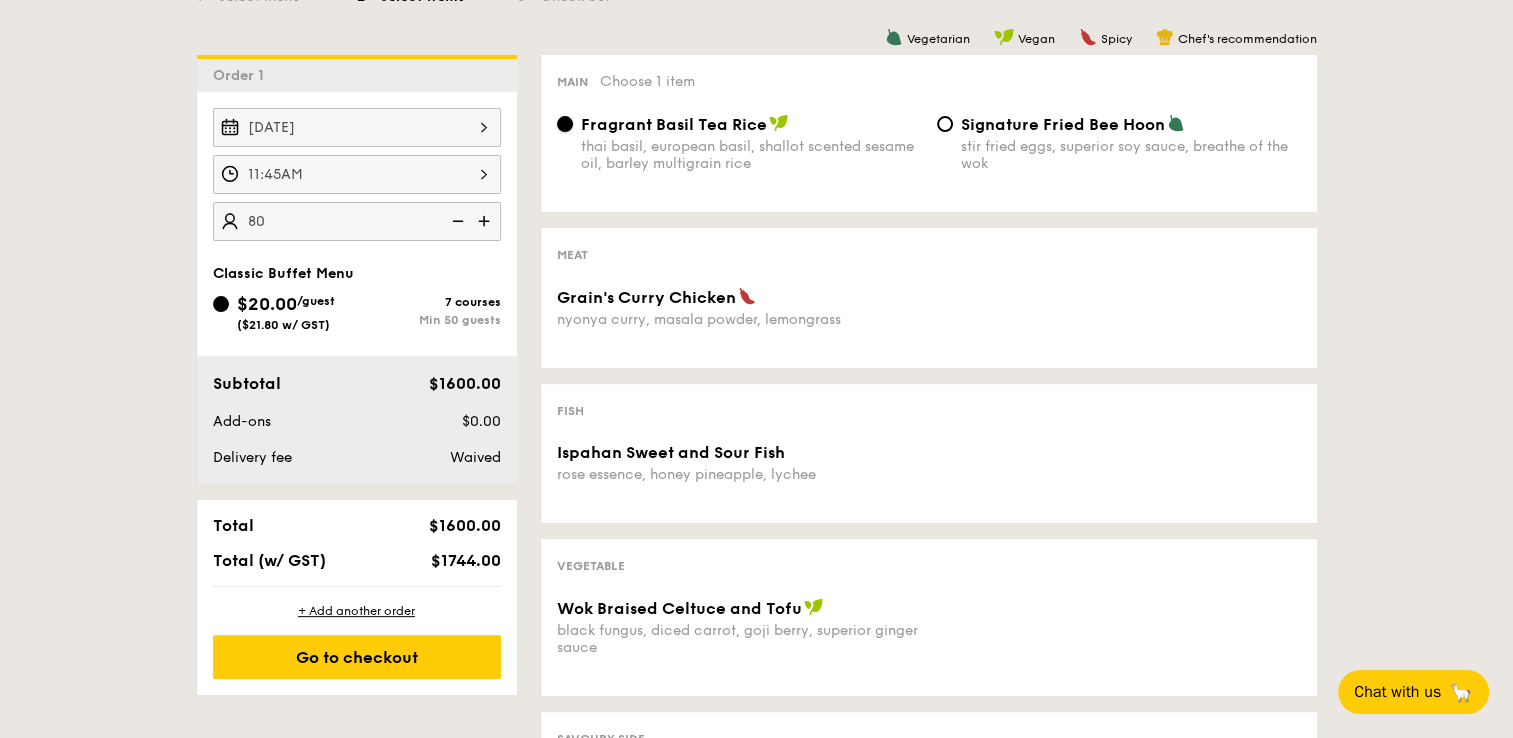 scroll, scrollTop: 800, scrollLeft: 0, axis: vertical 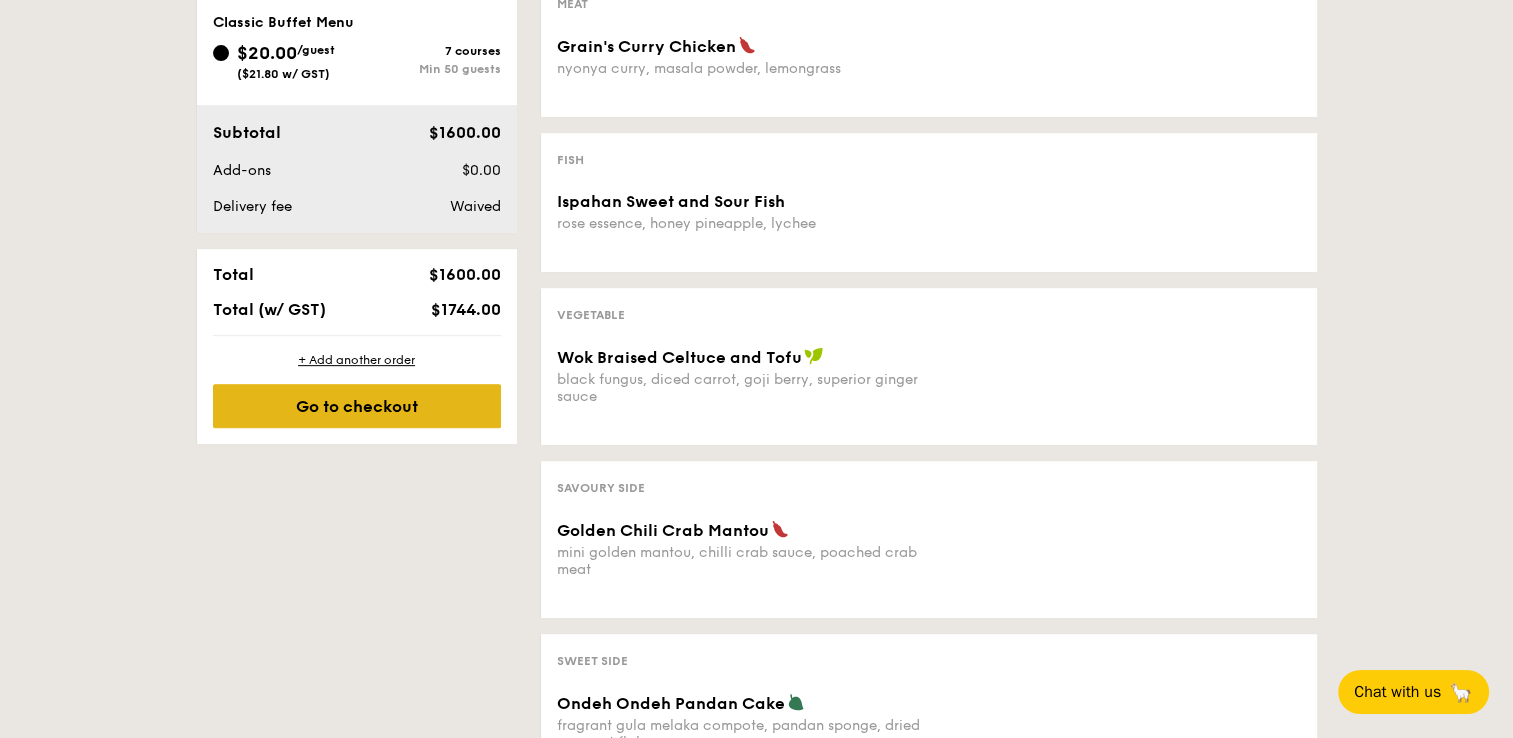 click on "Go to checkout" at bounding box center [357, 406] 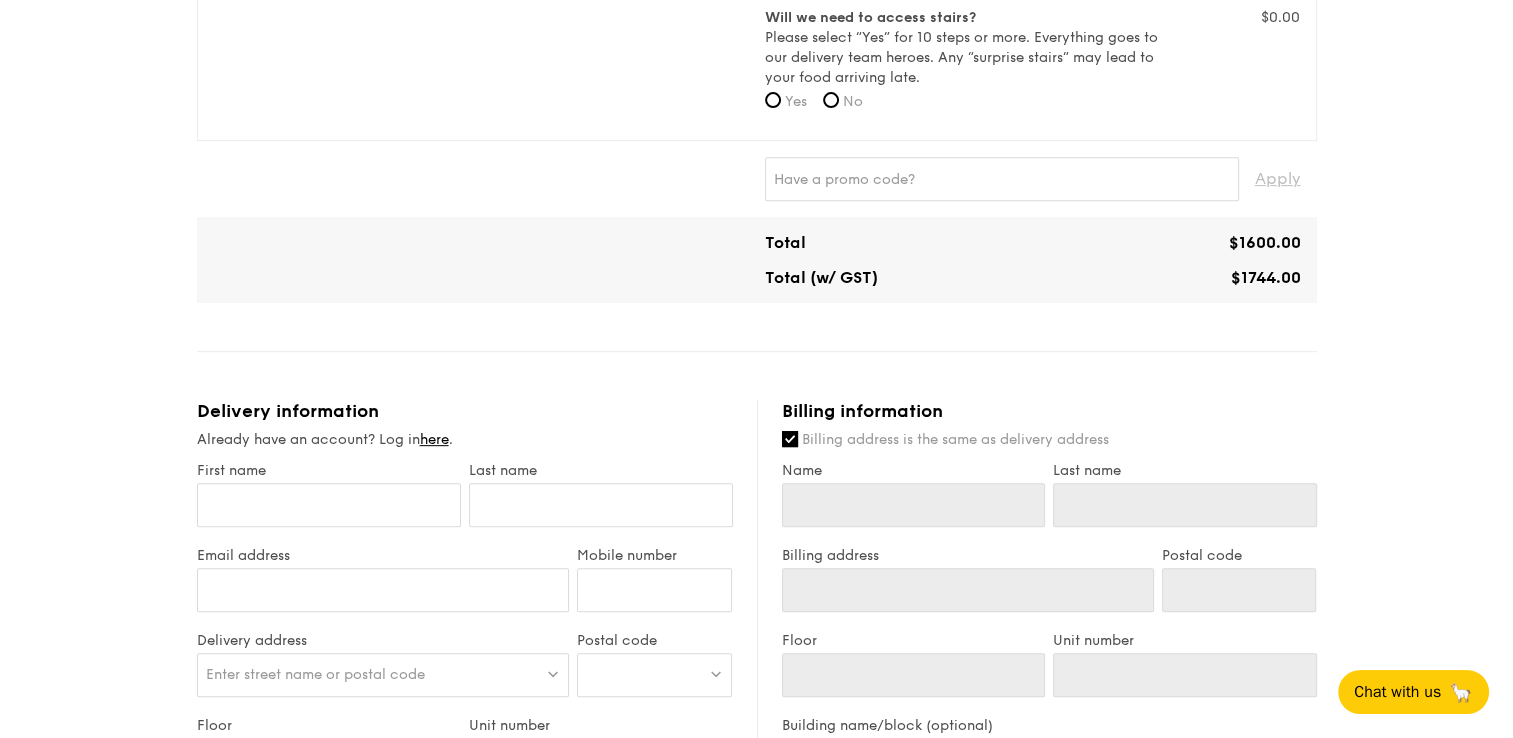 scroll, scrollTop: 0, scrollLeft: 0, axis: both 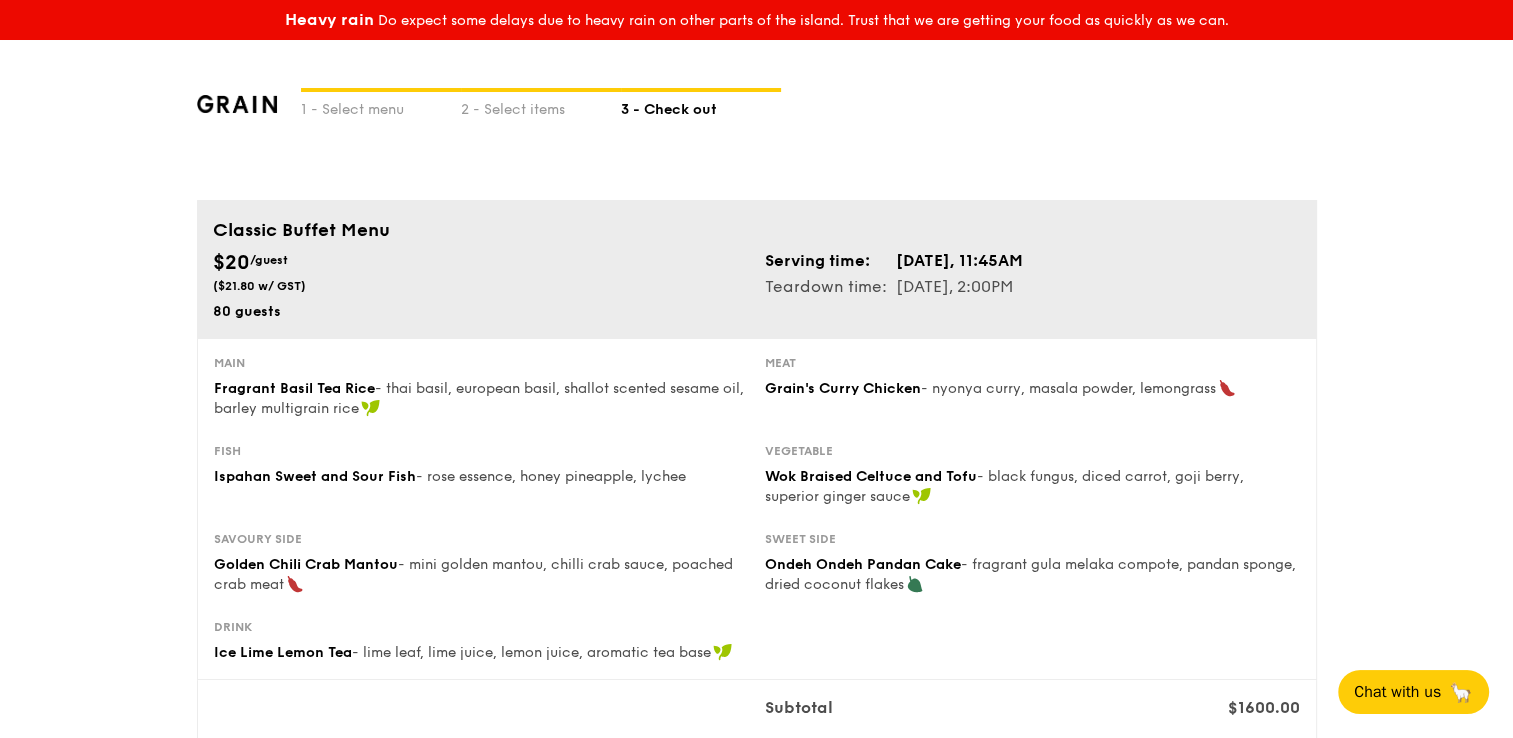 click on "Grain's Curry Chicken" at bounding box center [843, 388] 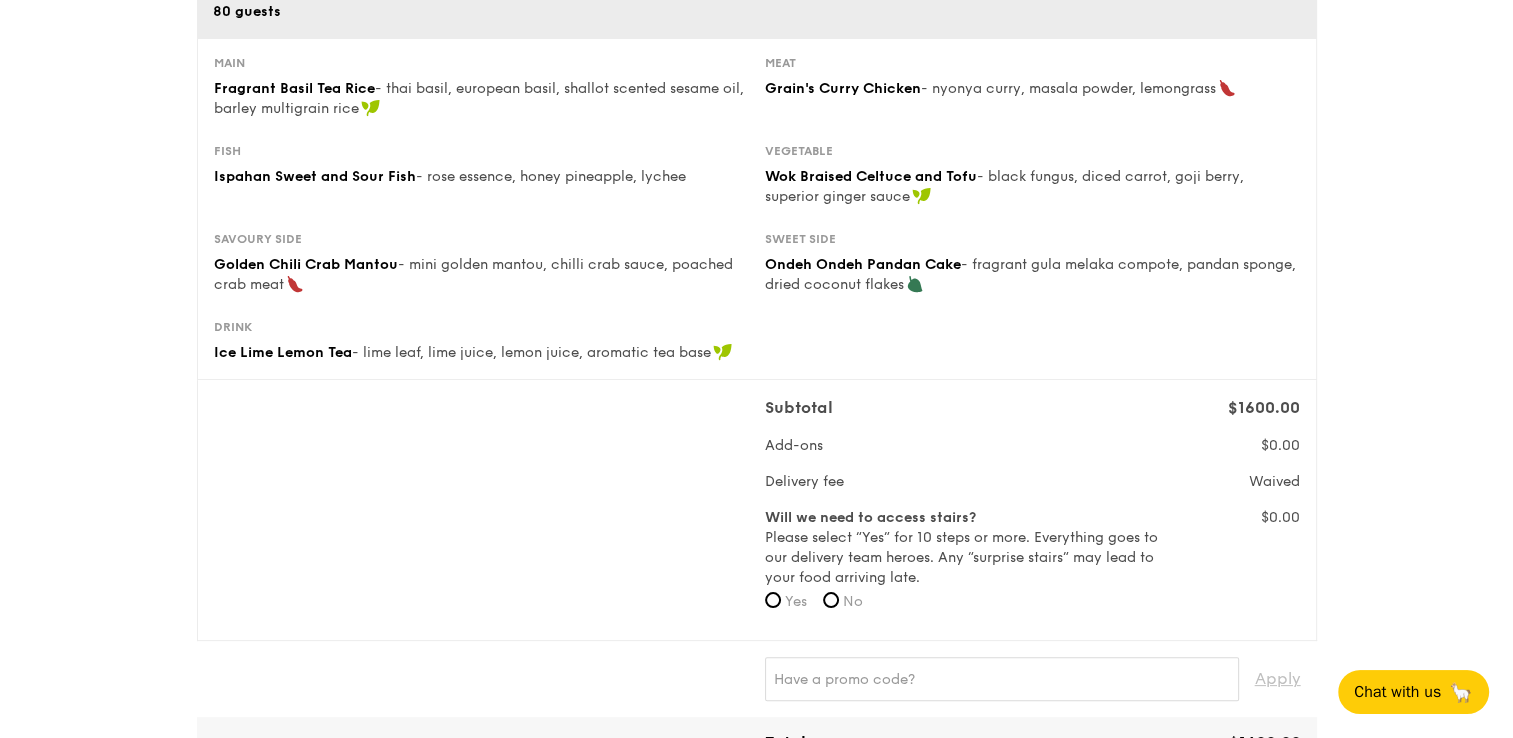 scroll, scrollTop: 0, scrollLeft: 0, axis: both 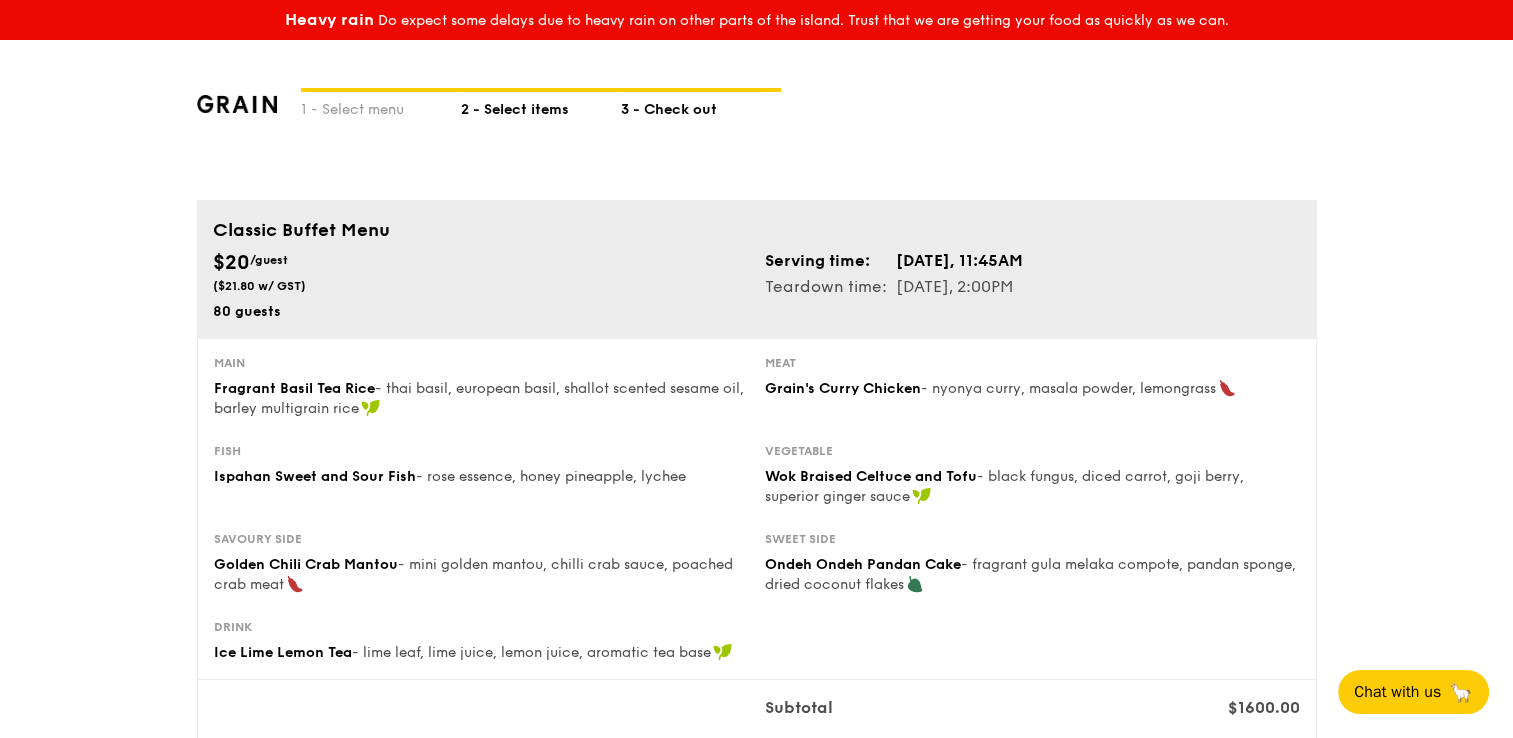 click on "2 - Select items" at bounding box center [541, 106] 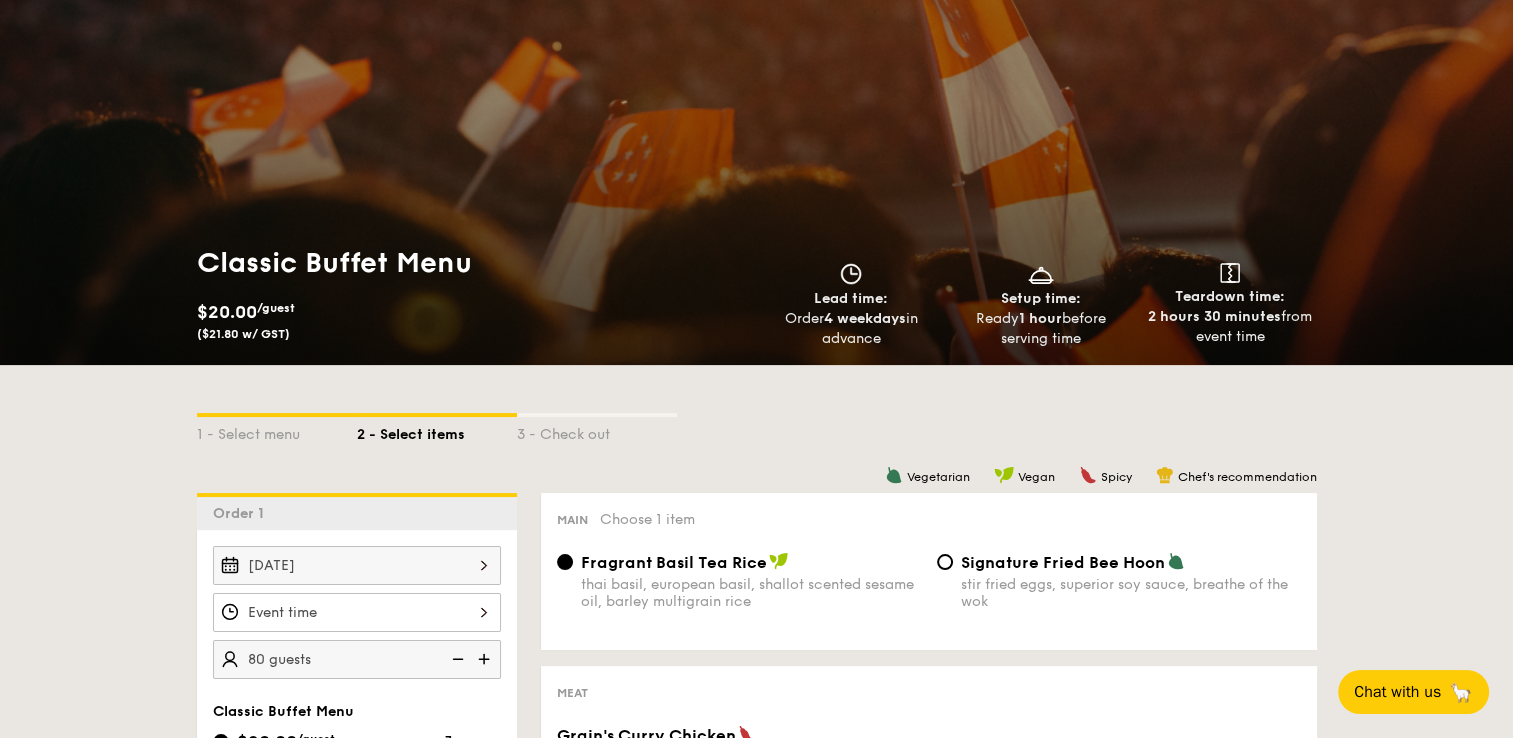 scroll, scrollTop: 100, scrollLeft: 0, axis: vertical 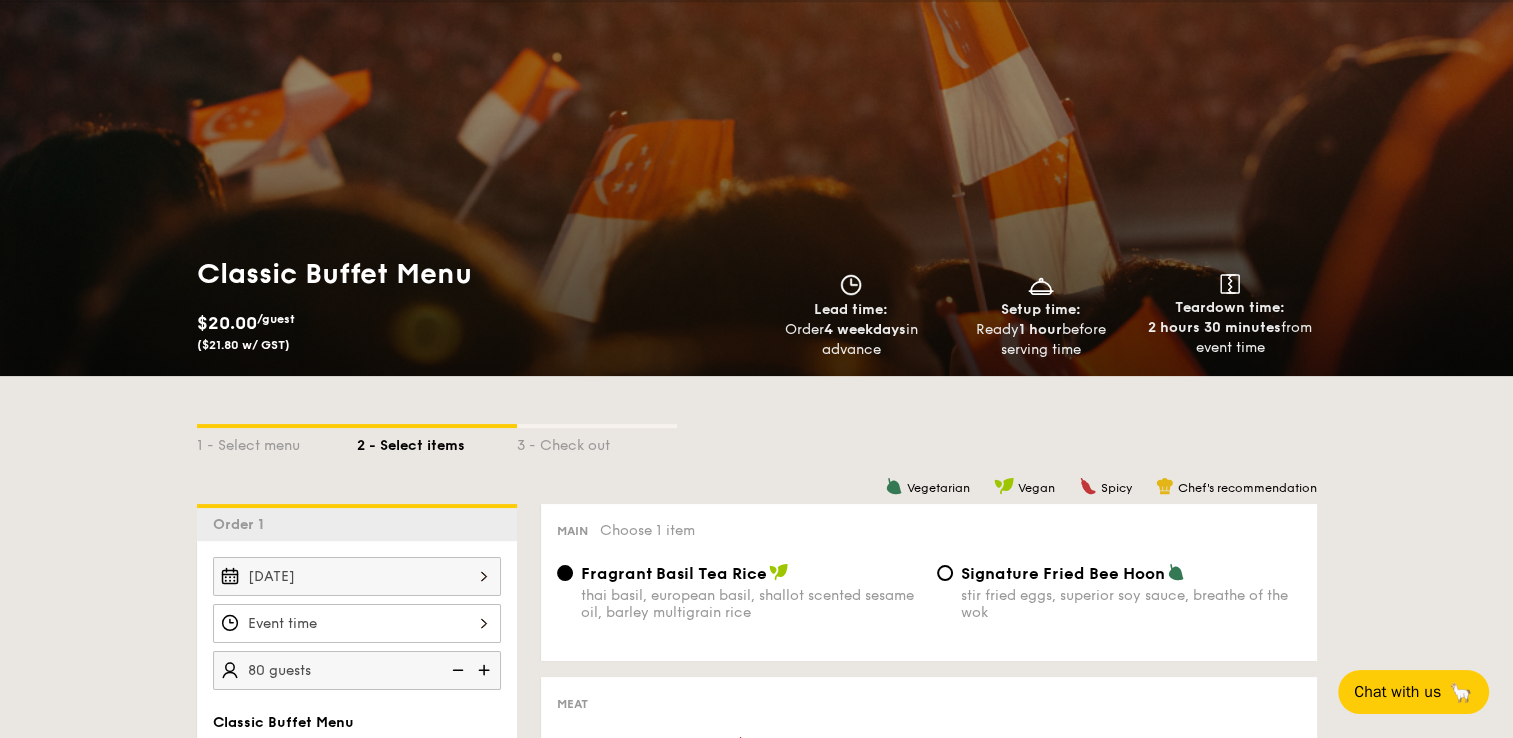 click on "3 - Check out" at bounding box center (597, 442) 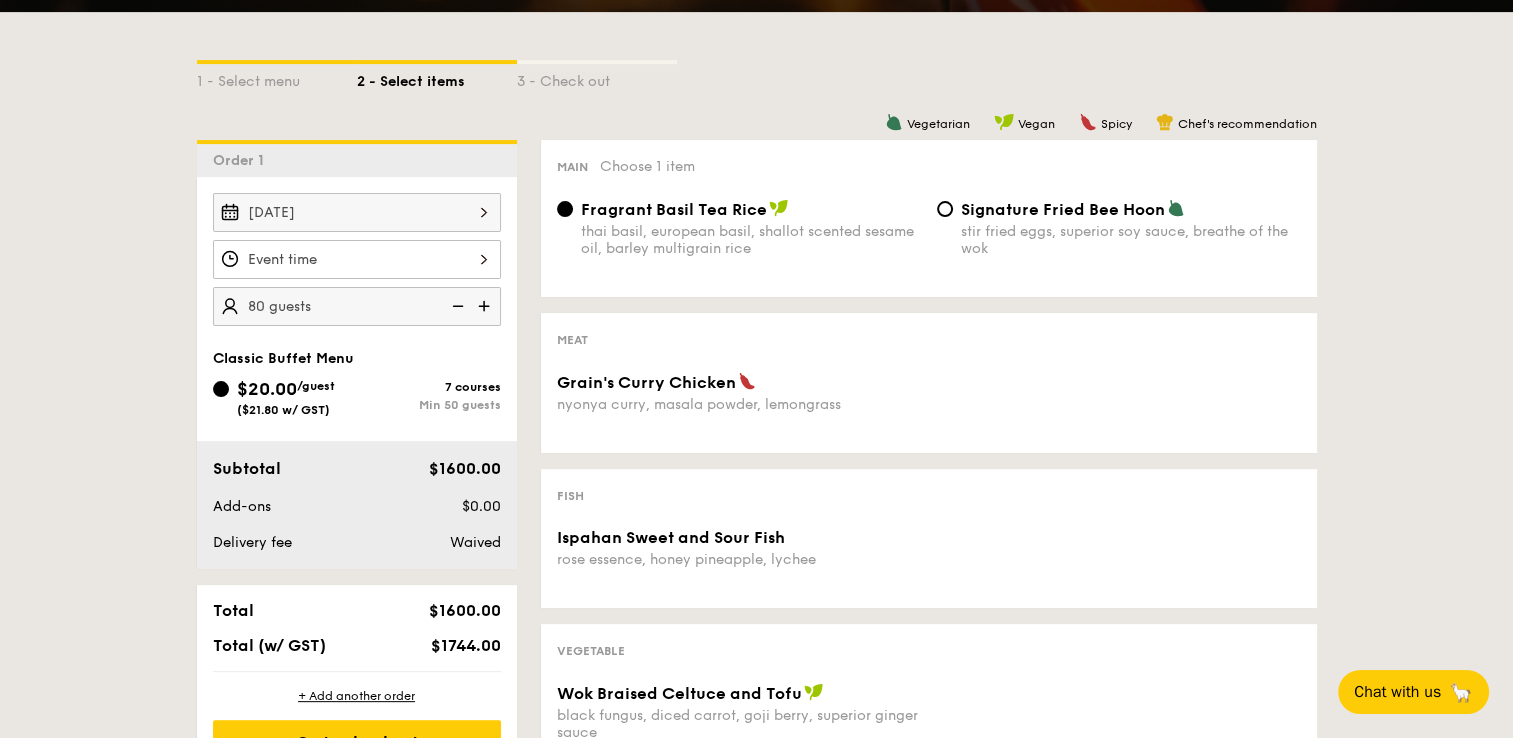 scroll, scrollTop: 500, scrollLeft: 0, axis: vertical 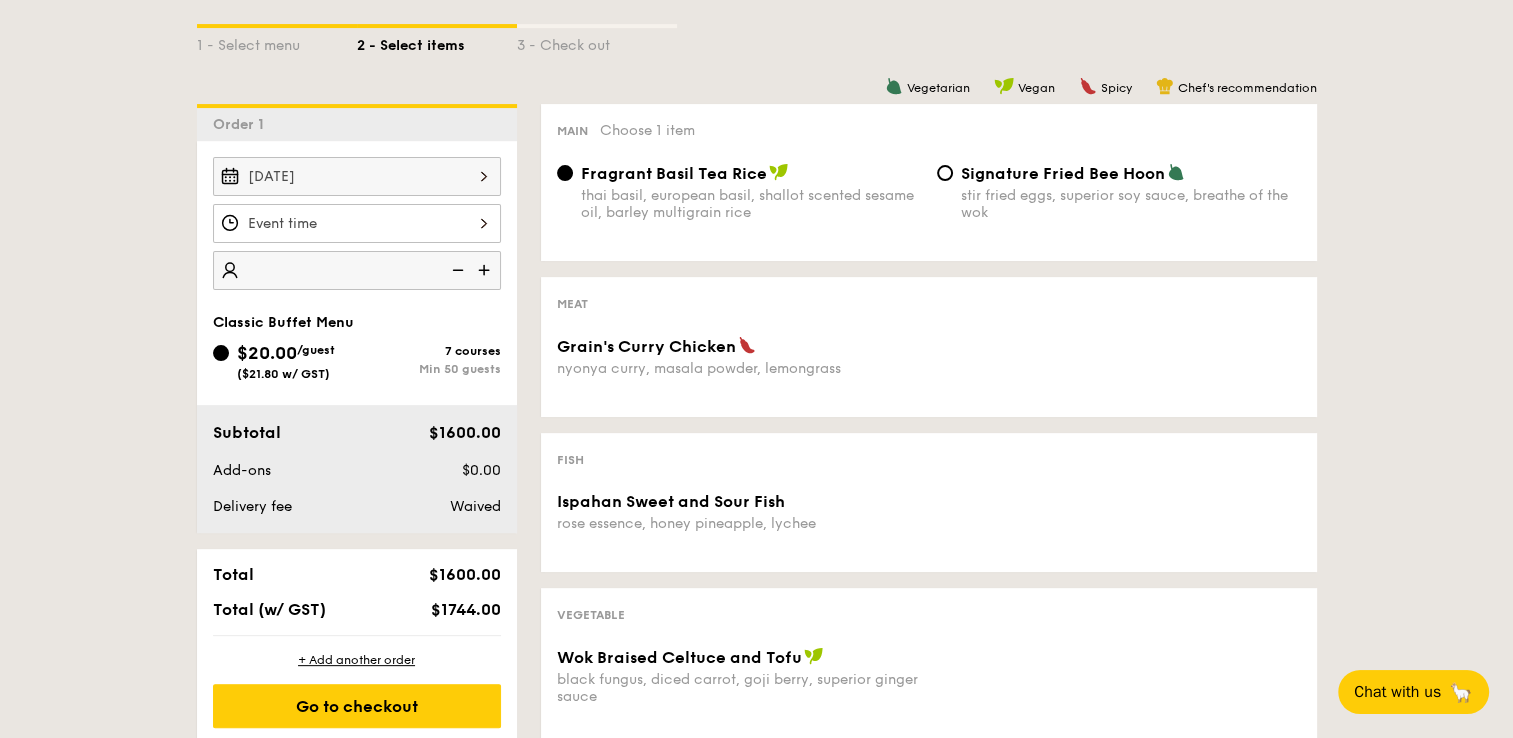 click on "1 - Select menu
2 - Select items
3 - Check out
Order 1
[DATE]             40 guests
Classic Buffet Menu
$20.00
/guest
($21.80 w/ GST)
7 courses
Min 50 guests
Subtotal
$1600.00
Add-ons
$0.00
Delivery fee
Waived
Total
$1600.00
Total (w/ GST)
$1744.00
+ Add another order
Go to checkout
+ Add another order
Go to checkout
- $1744.00
Order 1
Edit order
Your event is on  [DATE] .
80 guests
$20/guest
Subtotal
$1600.00
Add-ons
$0.00
Delivery fee
Waived" at bounding box center [756, 619] 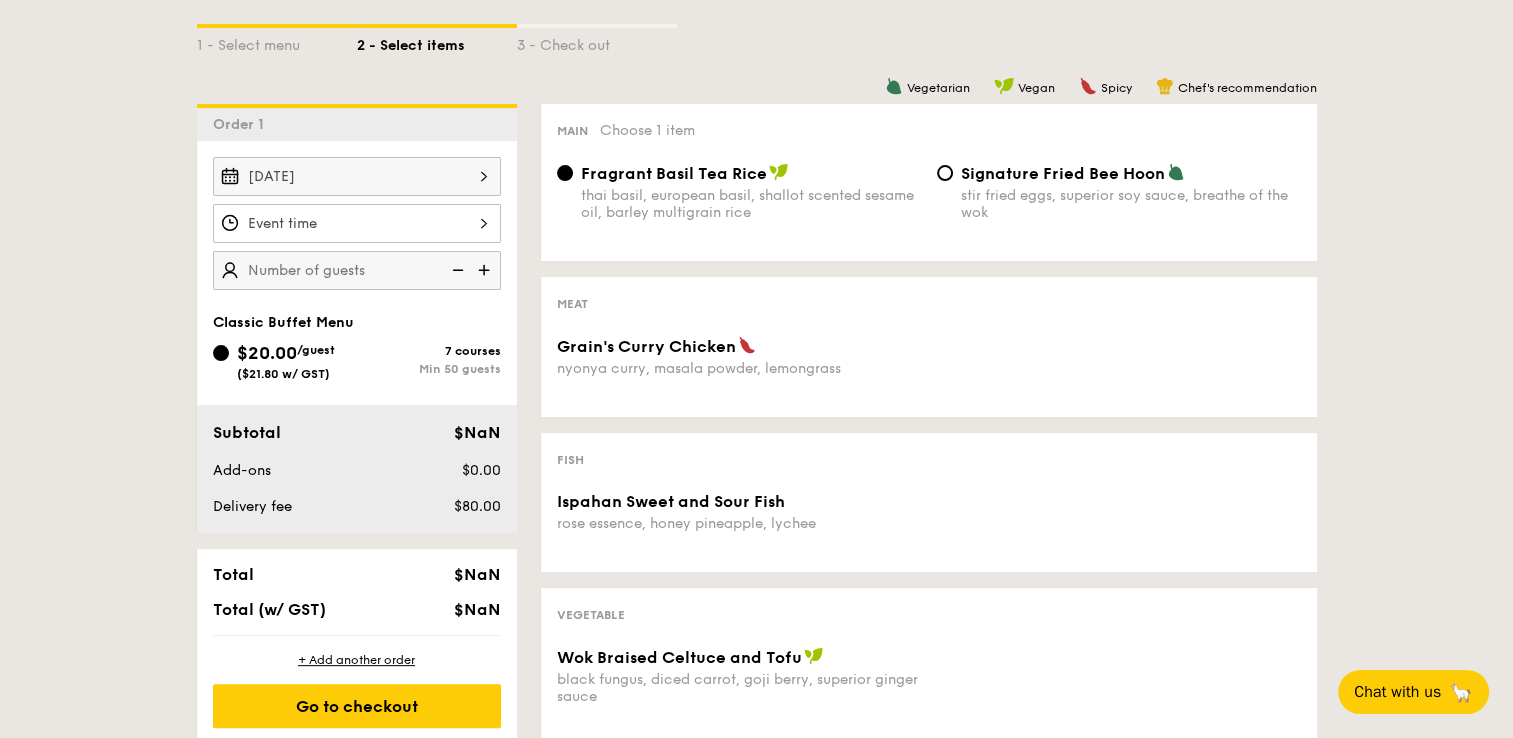 click on "$NaN" at bounding box center [476, 609] 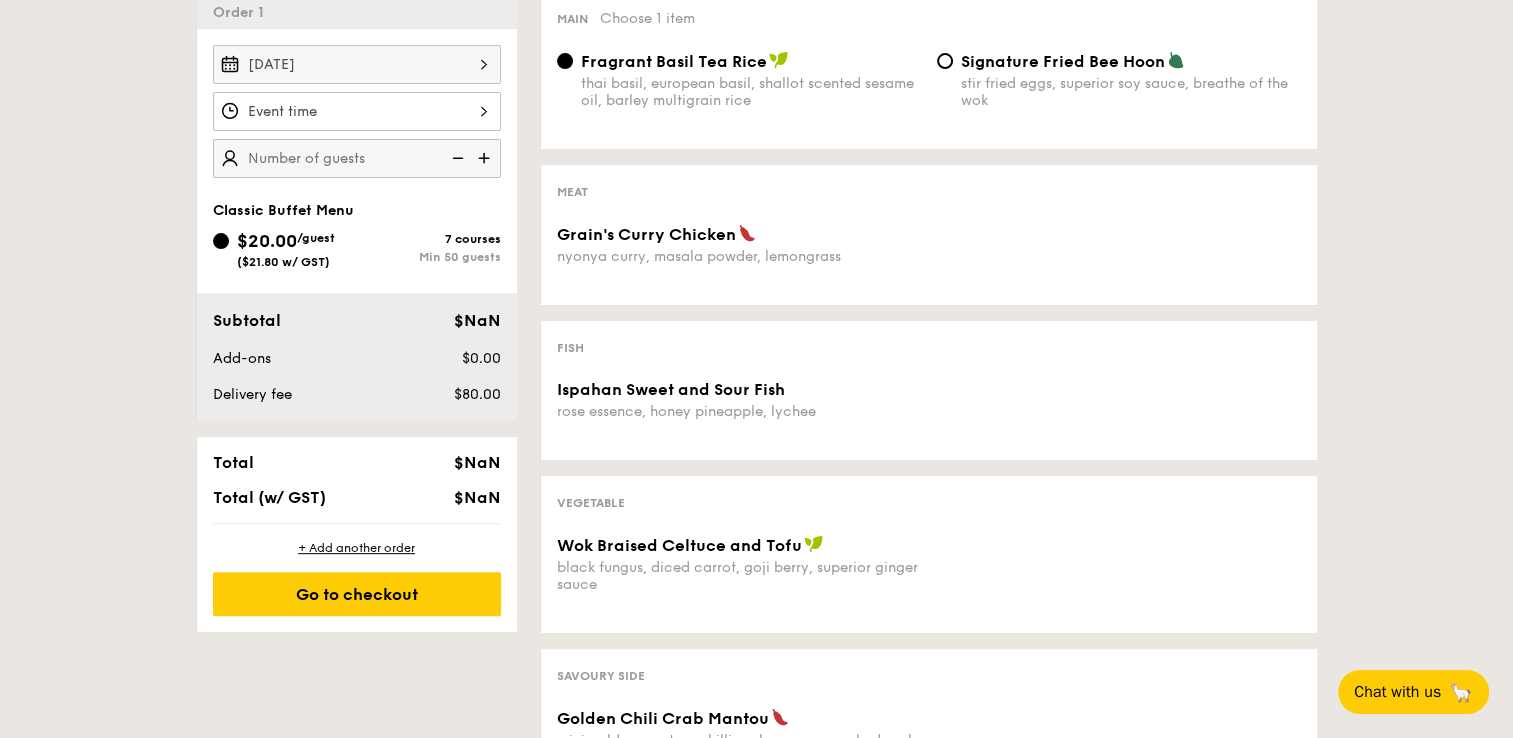 scroll, scrollTop: 500, scrollLeft: 0, axis: vertical 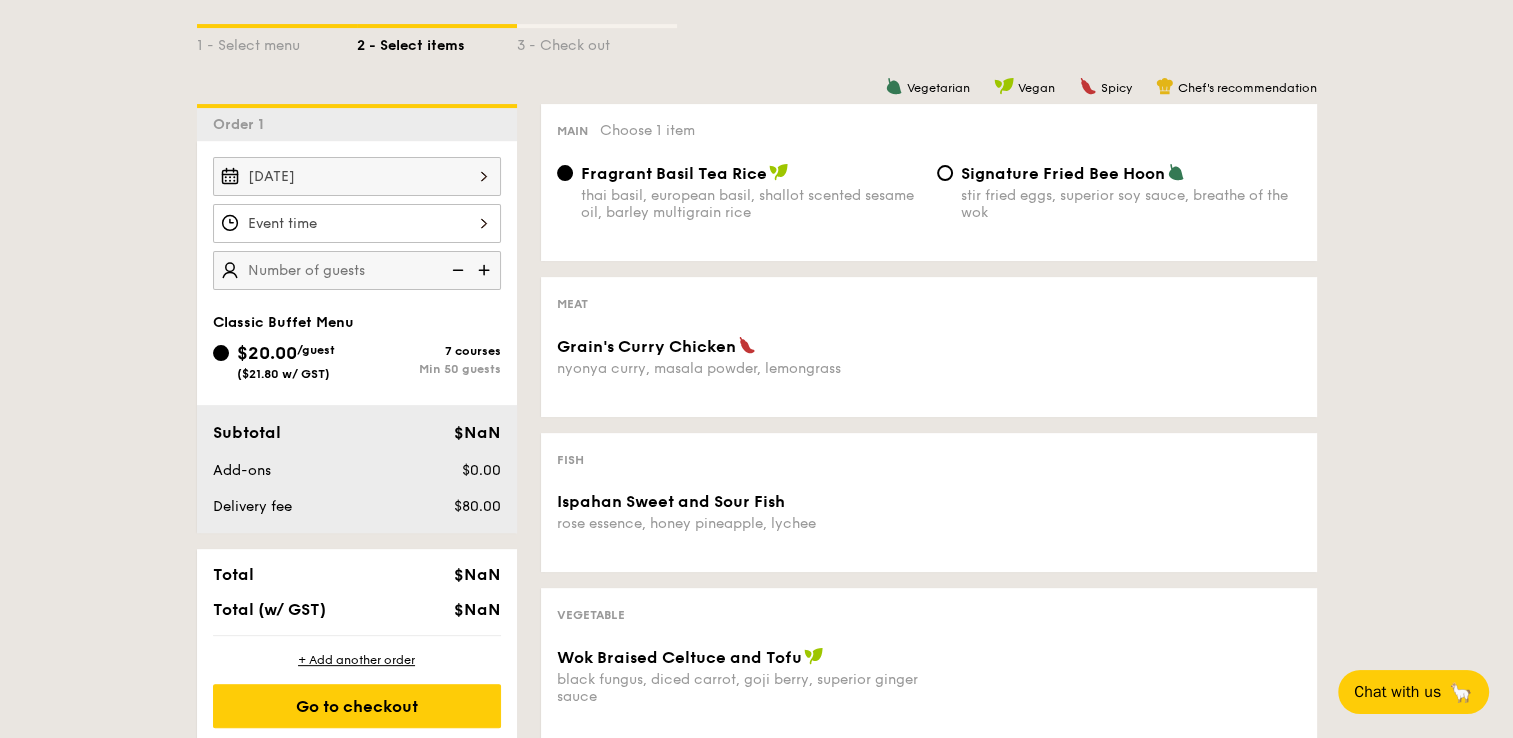 click on "Min 50 guests" at bounding box center [429, 369] 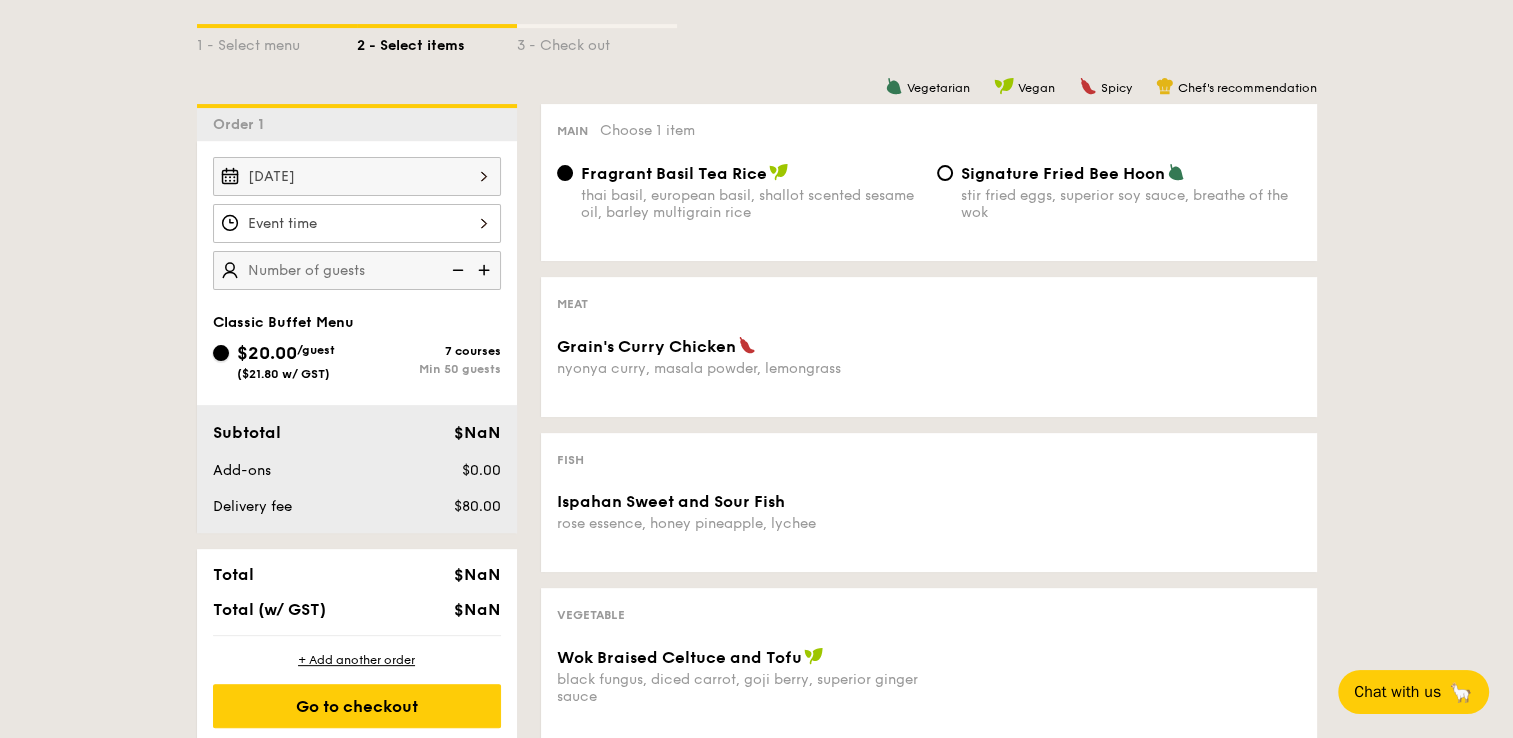 click on "$20.00
/guest
($21.80 w/ GST)
7 courses
Min 50 guests" at bounding box center (221, 353) 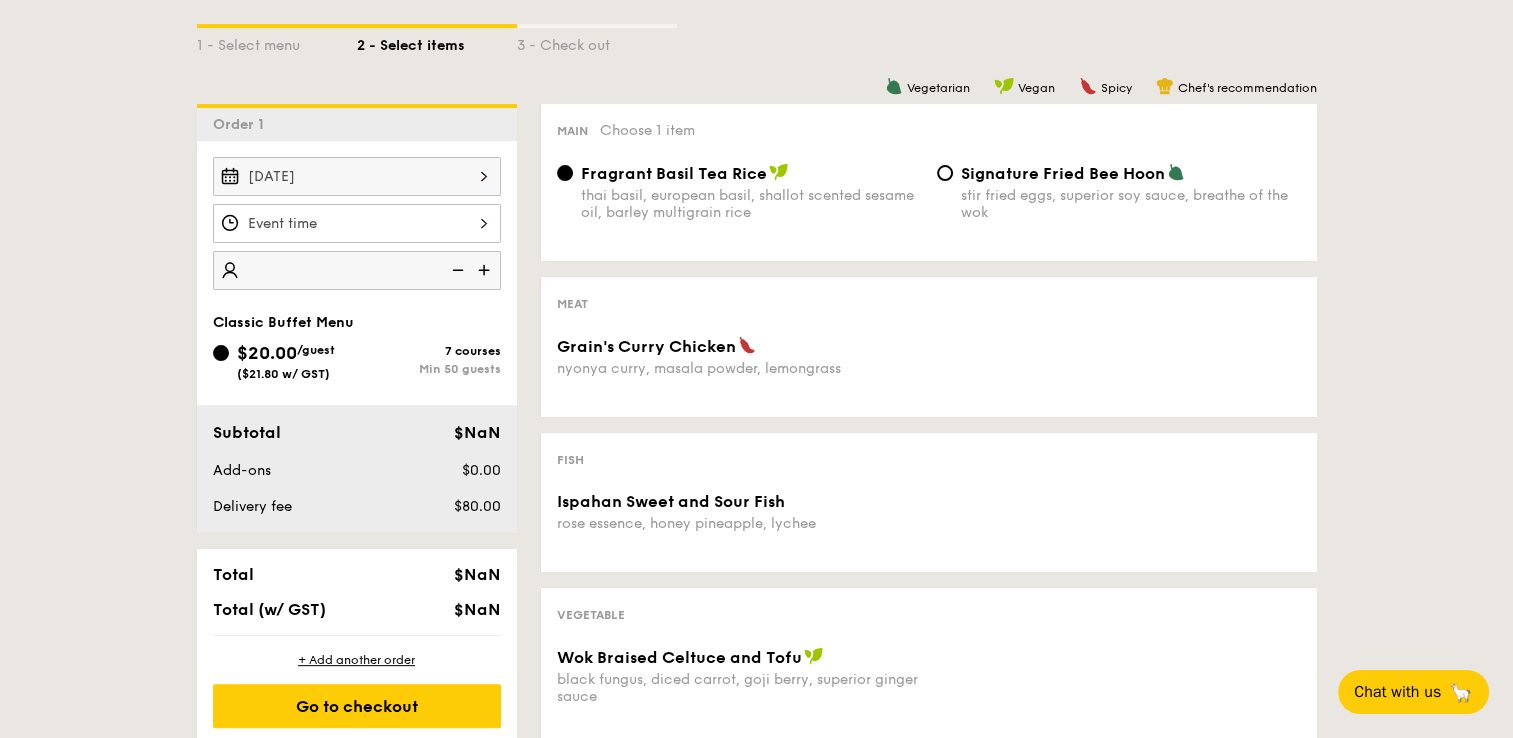 click on "1 - Select menu
2 - Select items
3 - Check out
Order 1
[DATE]             50 guests
Classic Buffet Menu
$20.00
/guest
($21.80 w/ GST)
7 courses
Min 50 guests
Subtotal
$NaN
Add-ons
$0.00
Delivery fee
$80.00
Total
$NaN
Total (w/ GST)
$NaN
+ Add another order
Go to checkout
+ Add another order
Go to checkout
- $NaN
Order 1
Edit order
Your event is on  [DATE] .
40 guests
$20/guest
Subtotal
$NaN
Add-ons
$0.00
Delivery fee
$80.00
Vegetarian Vegan" at bounding box center (756, 619) 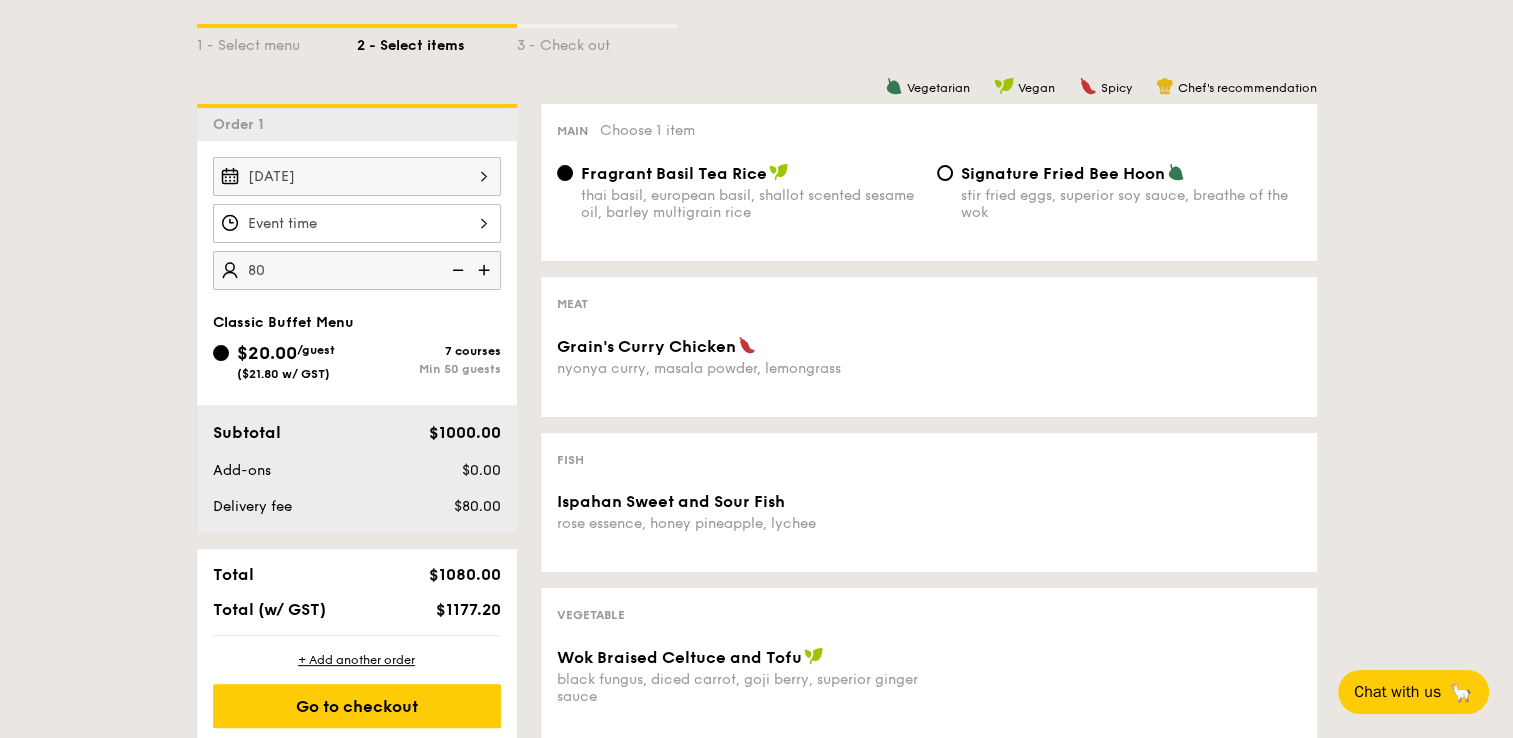 type on "80 guests" 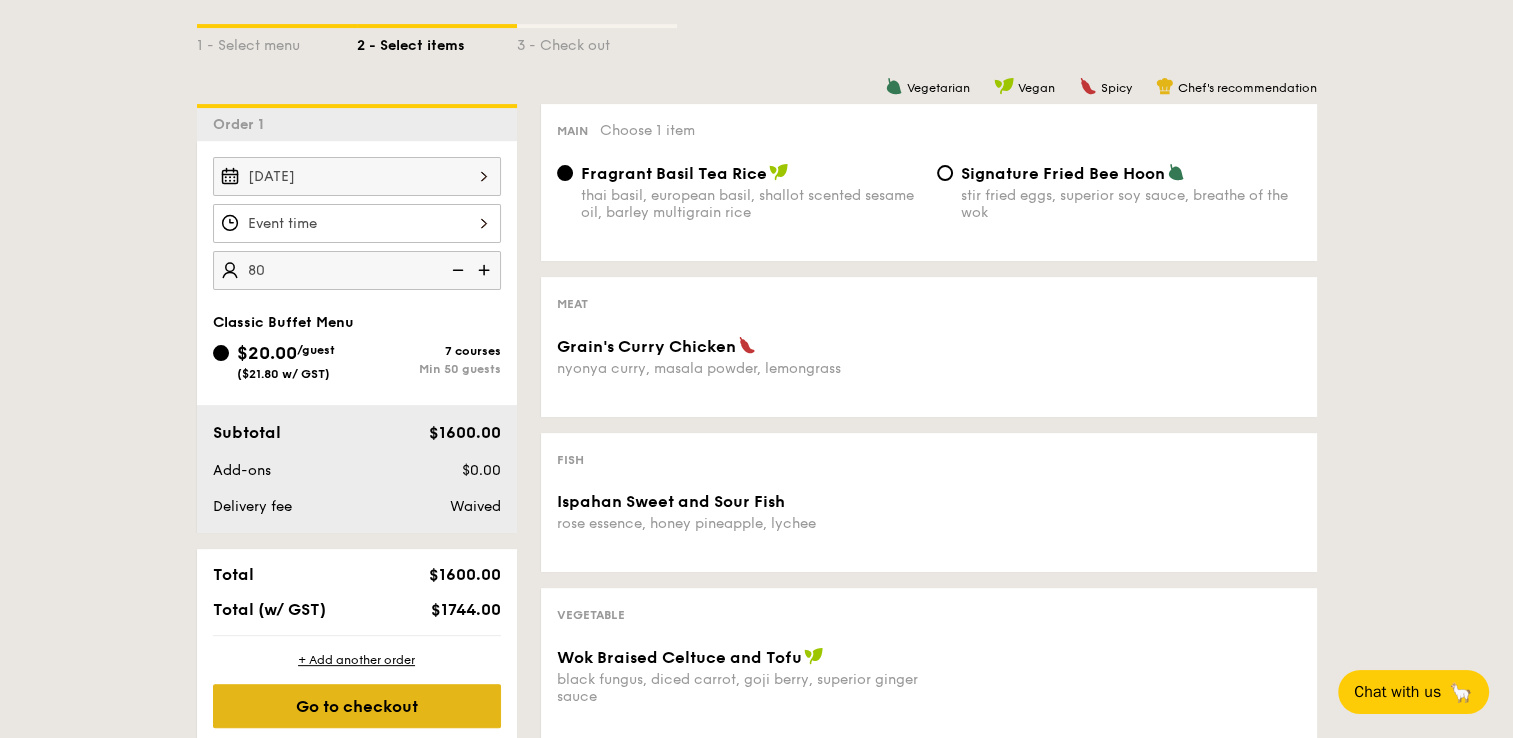 click on "Go to checkout" at bounding box center (357, 706) 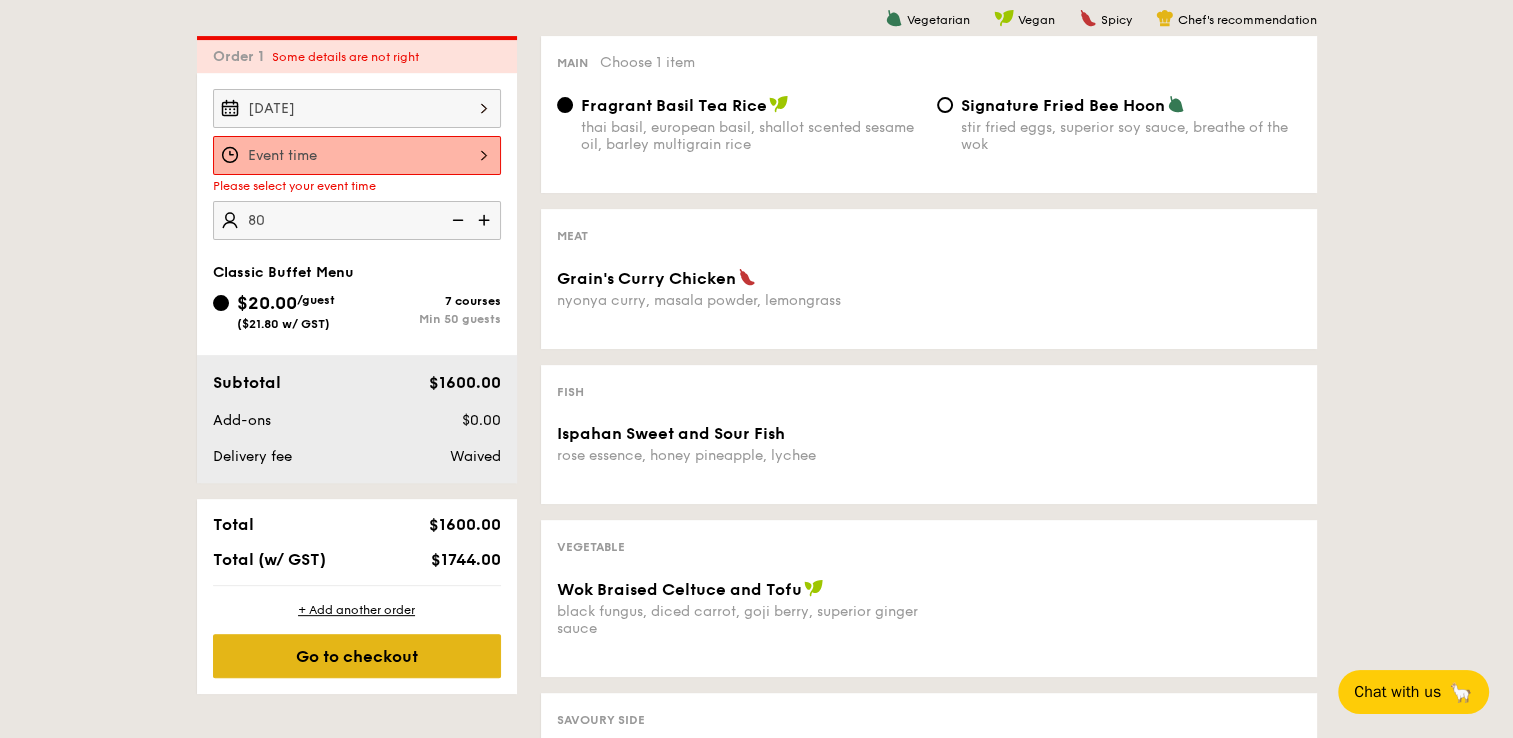 scroll, scrollTop: 574, scrollLeft: 0, axis: vertical 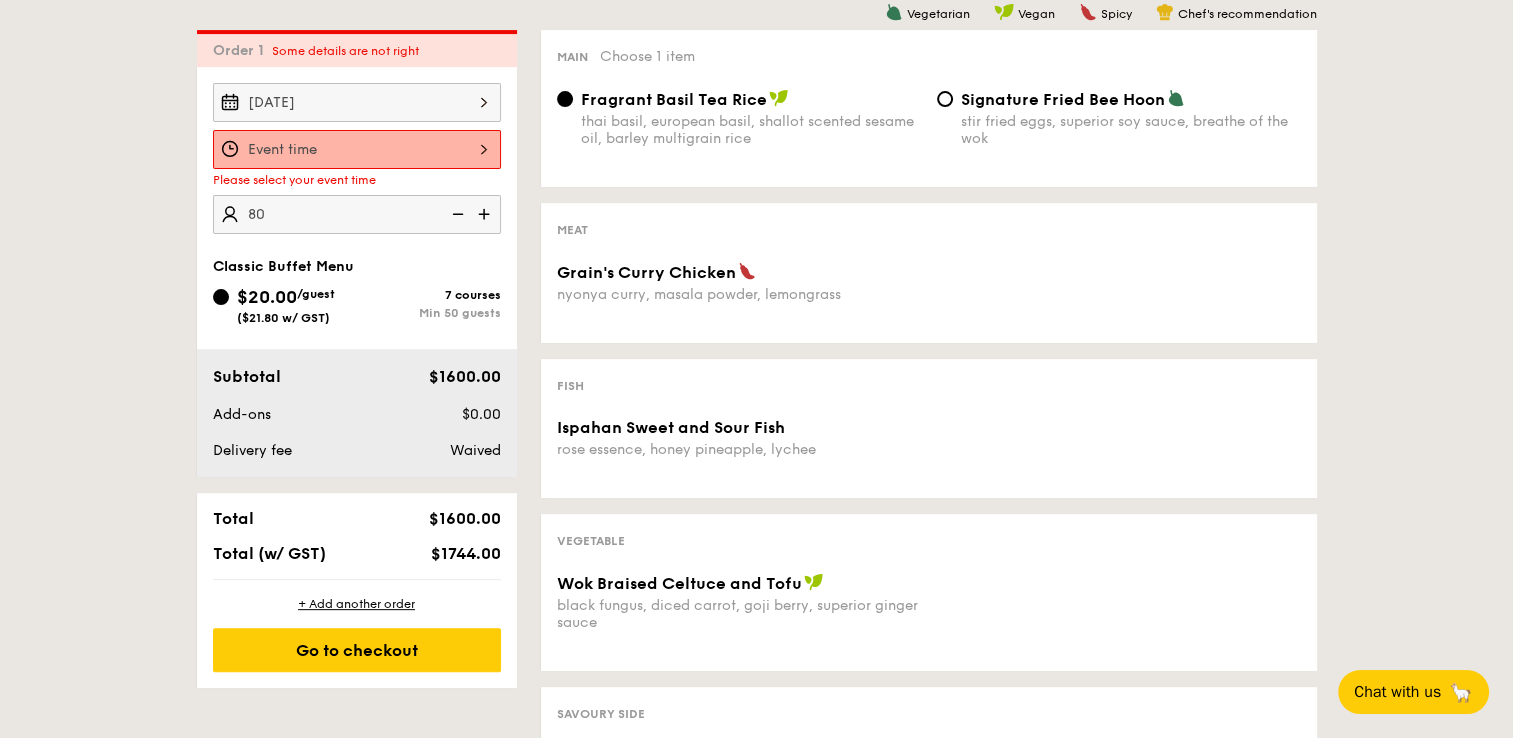 click at bounding box center (357, 149) 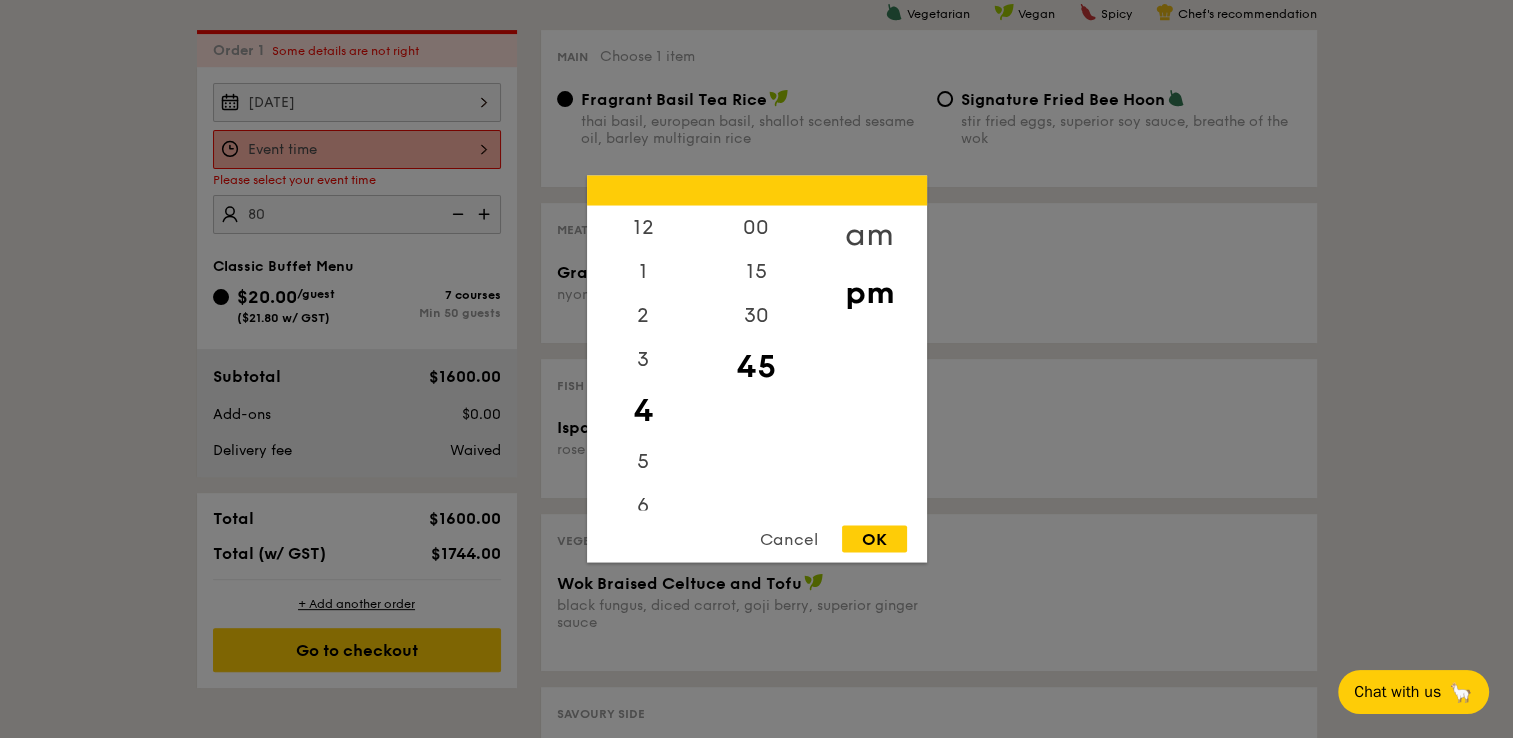 click on "am" at bounding box center [869, 235] 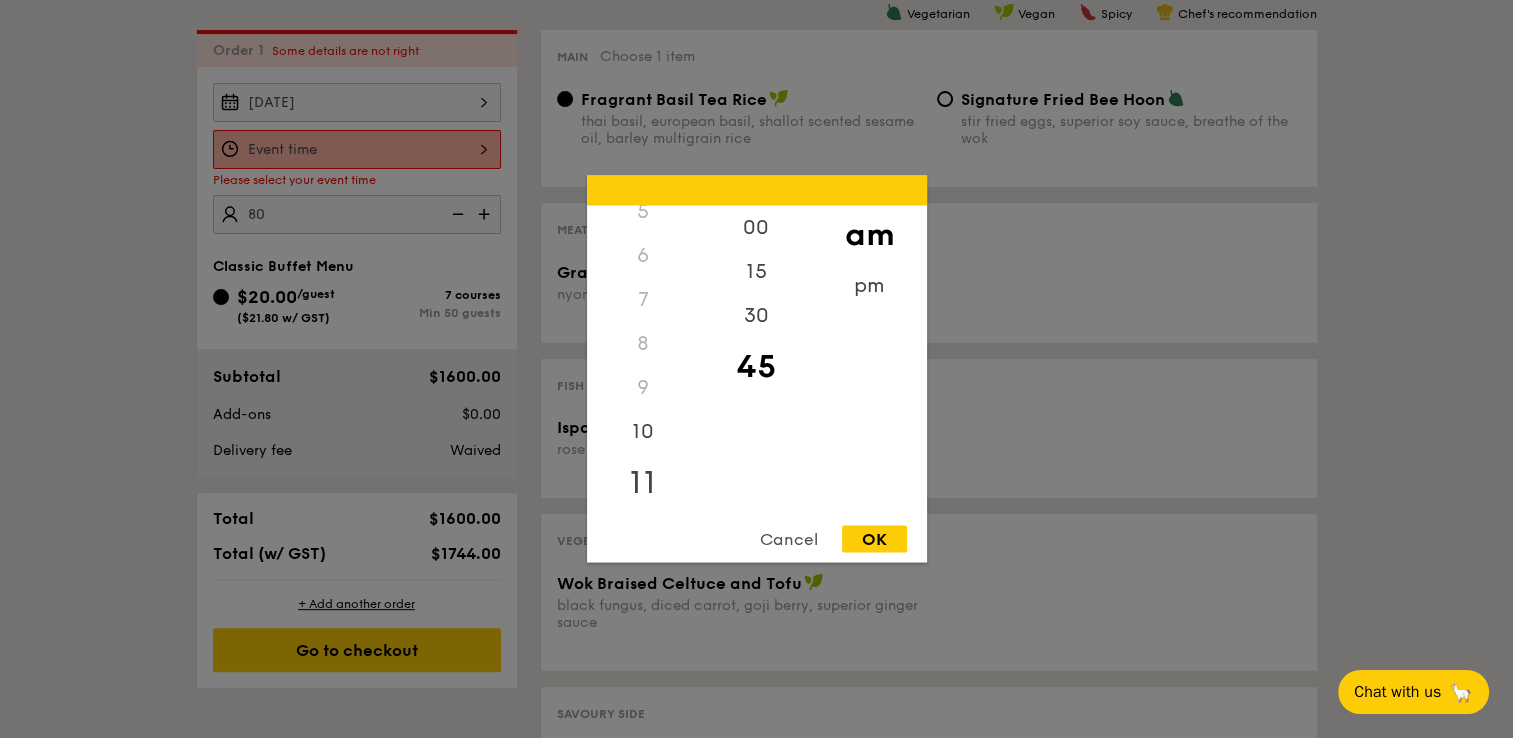 scroll, scrollTop: 236, scrollLeft: 0, axis: vertical 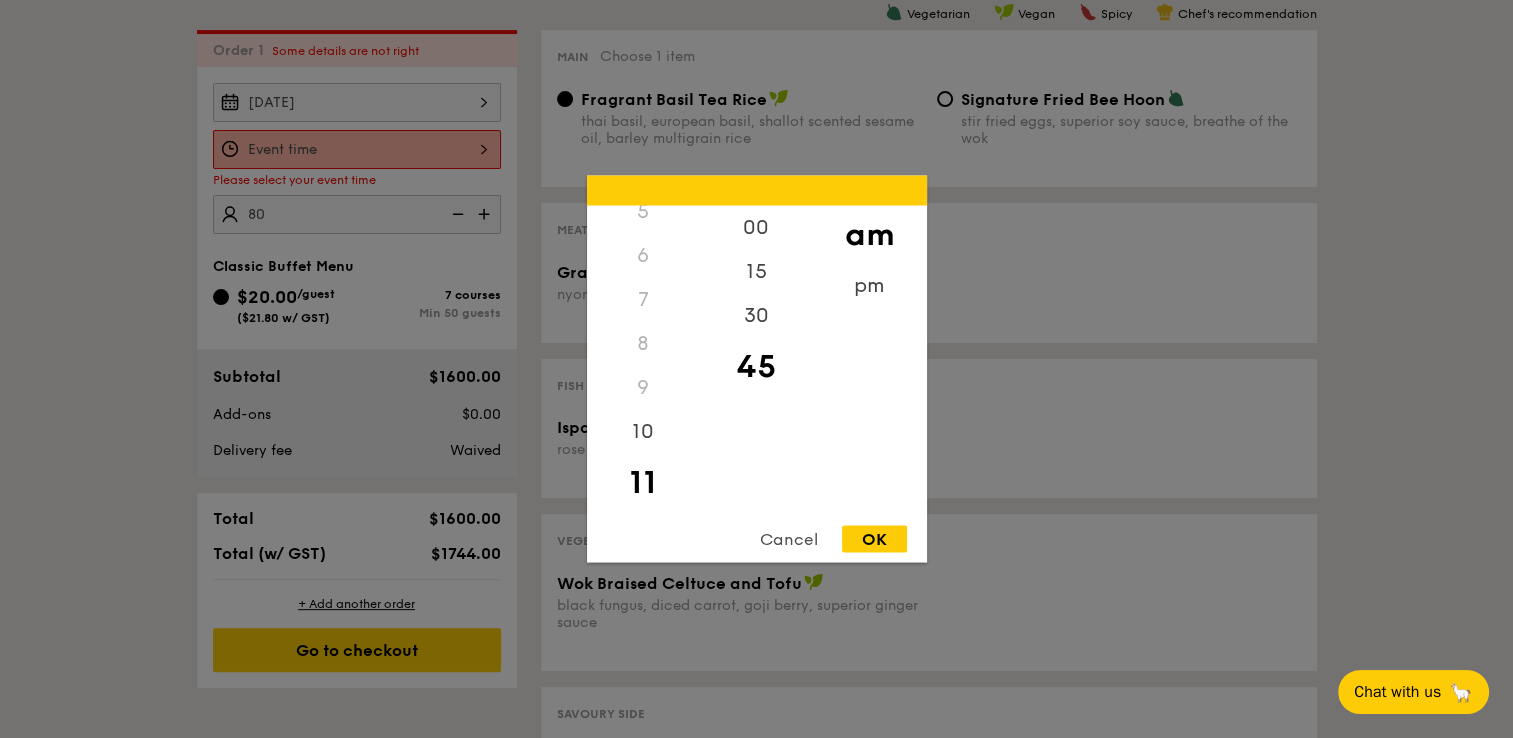 click on "OK" at bounding box center [874, 539] 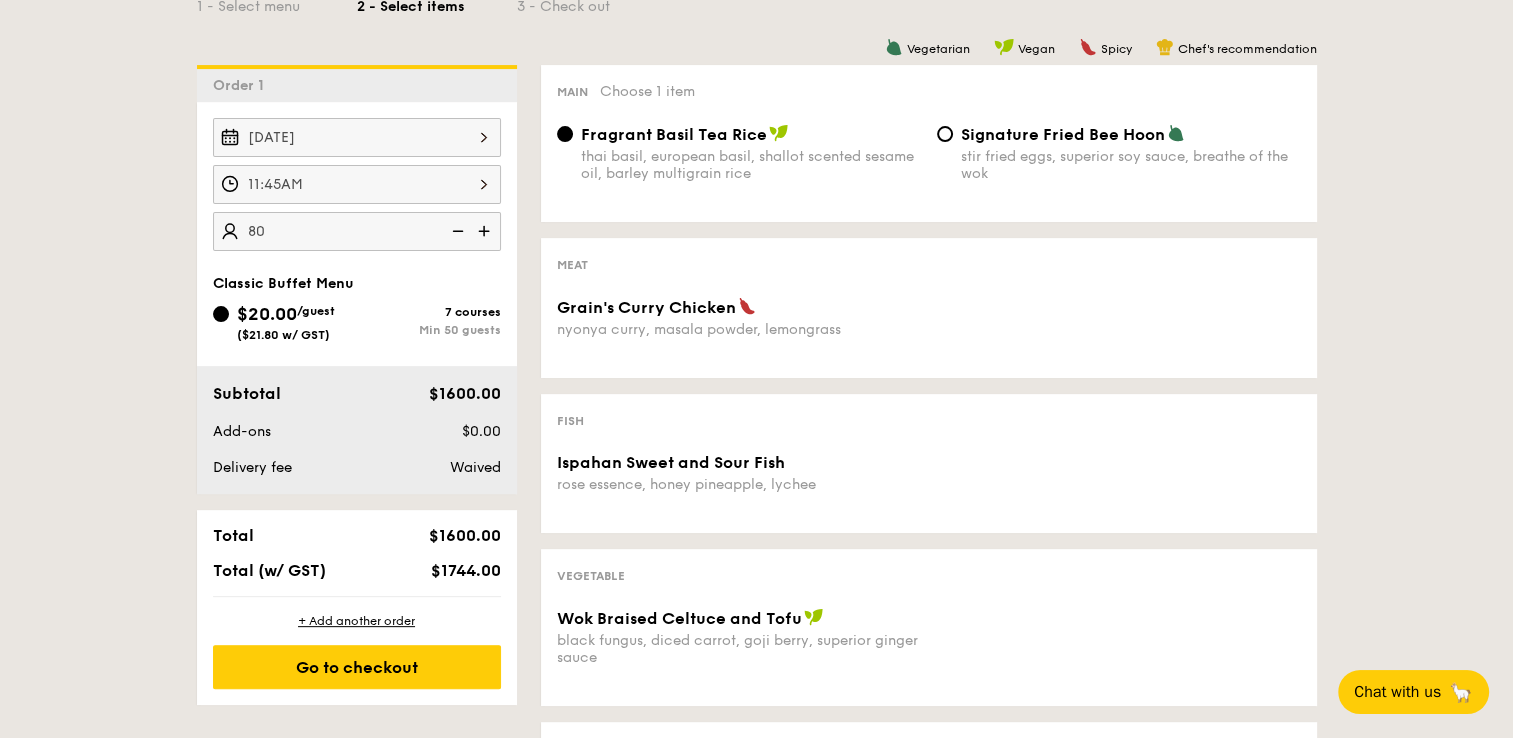 scroll, scrollTop: 200, scrollLeft: 0, axis: vertical 